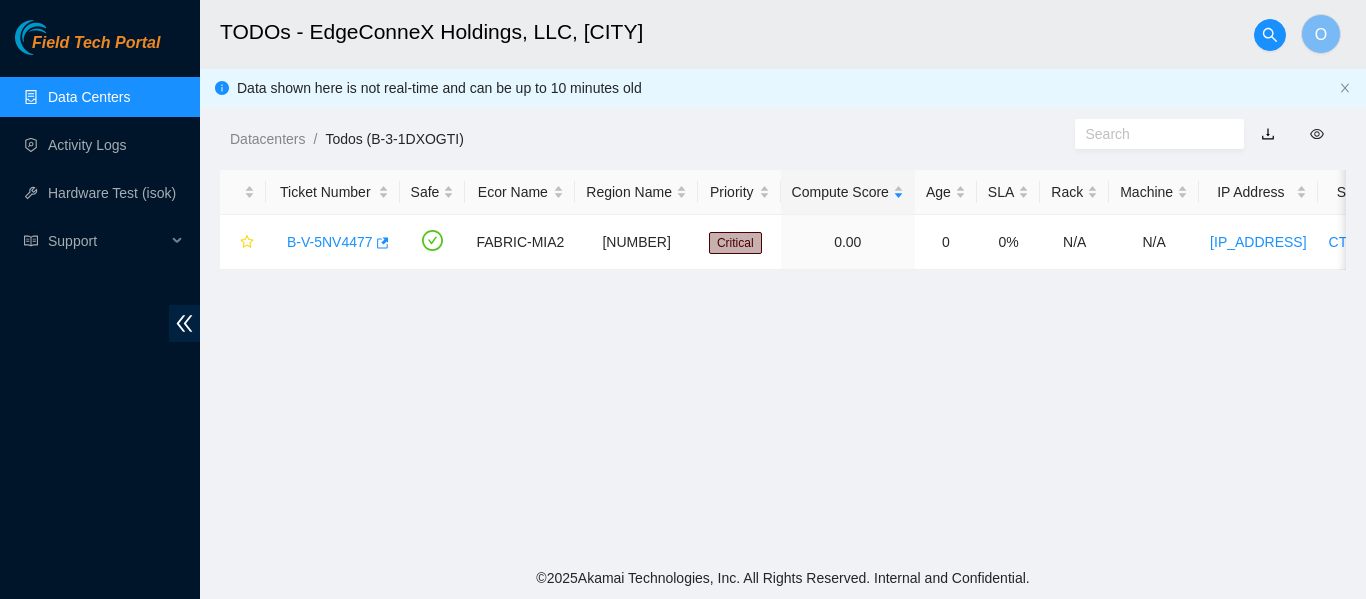 scroll, scrollTop: 0, scrollLeft: 0, axis: both 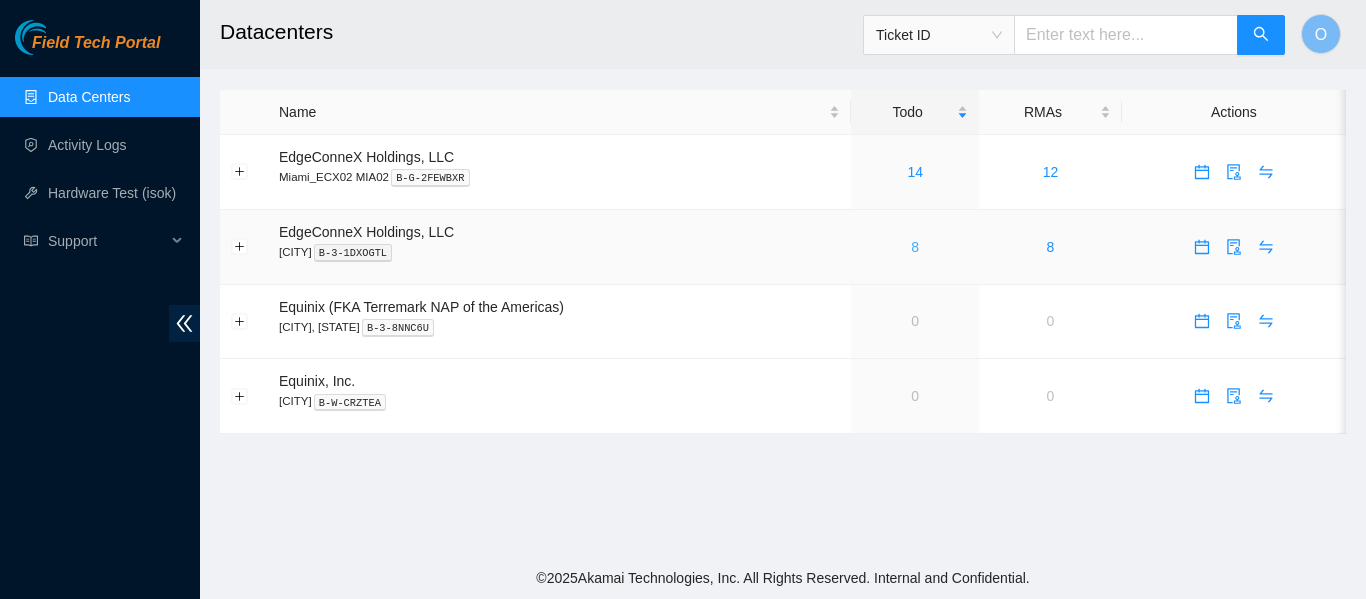 click on "8" at bounding box center (915, 247) 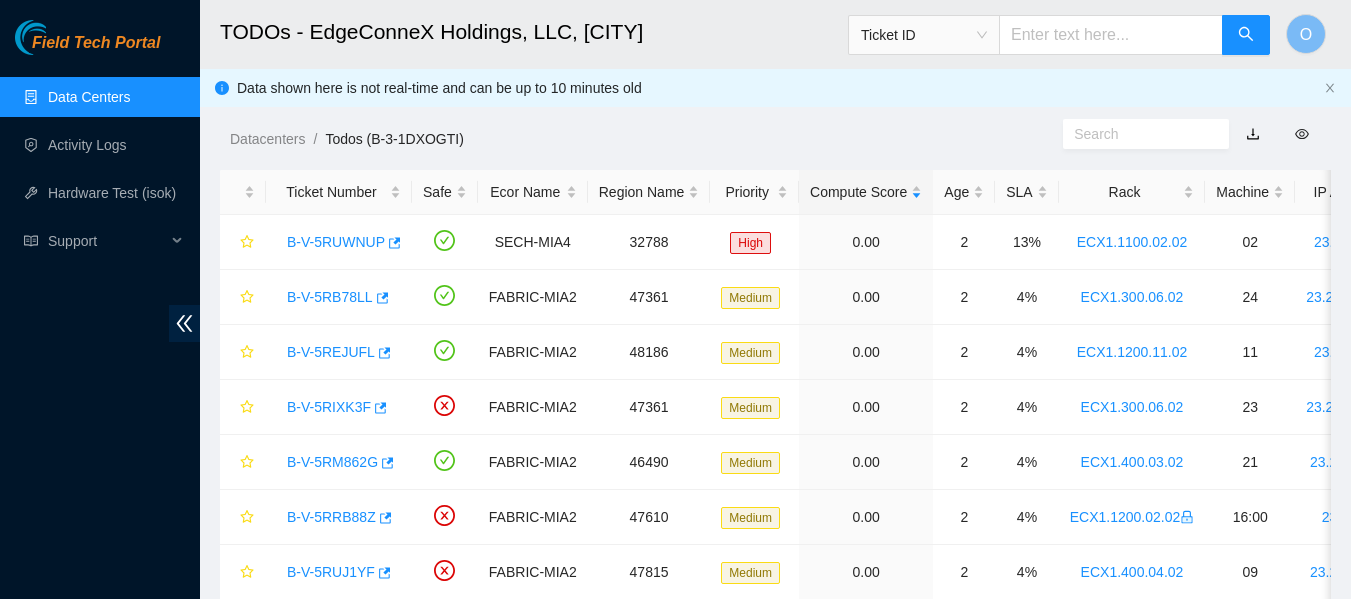 click on "Data Centers" at bounding box center [89, 97] 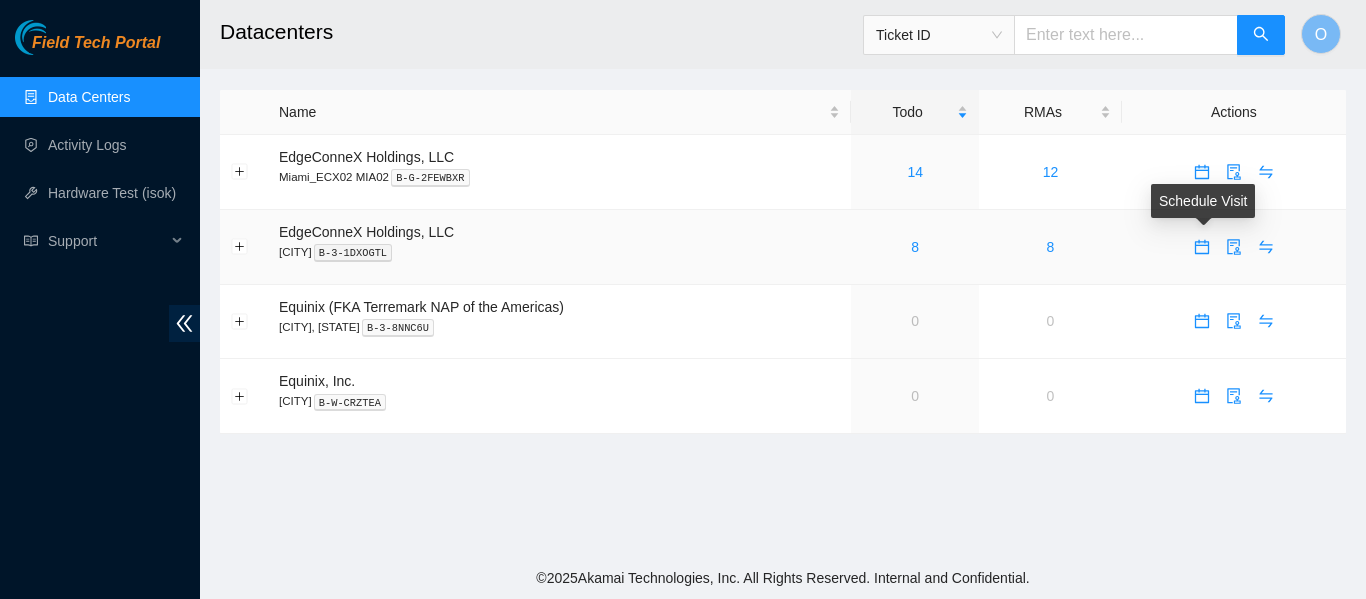 click 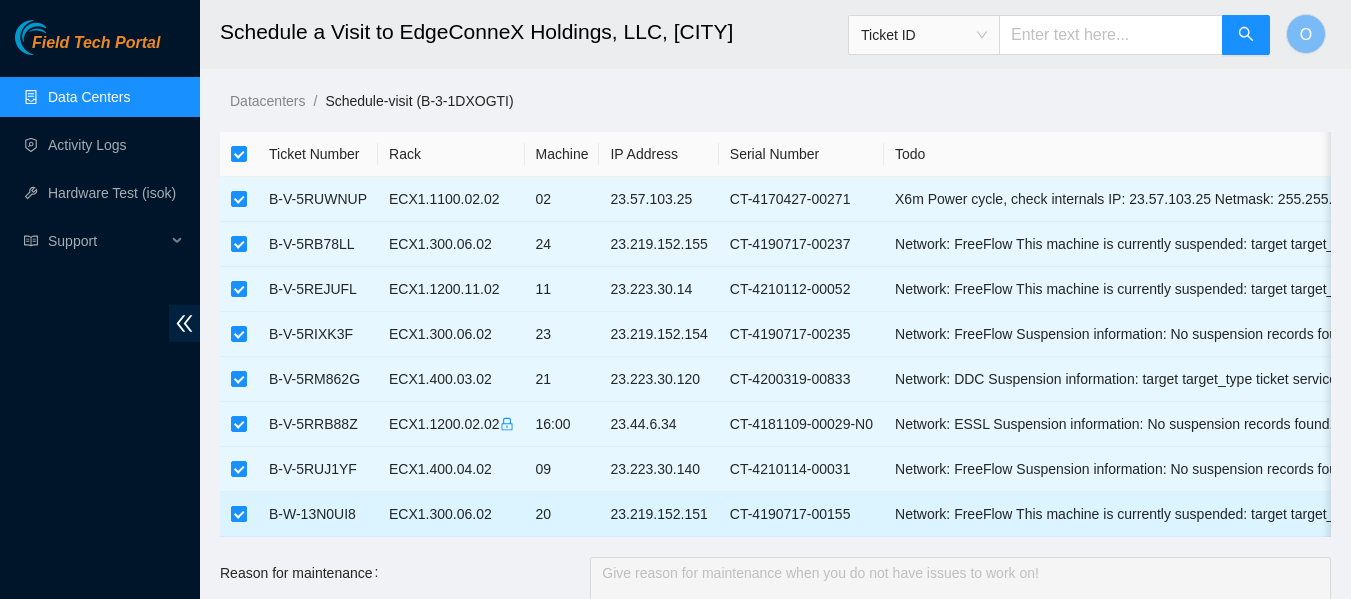 click at bounding box center [239, 514] 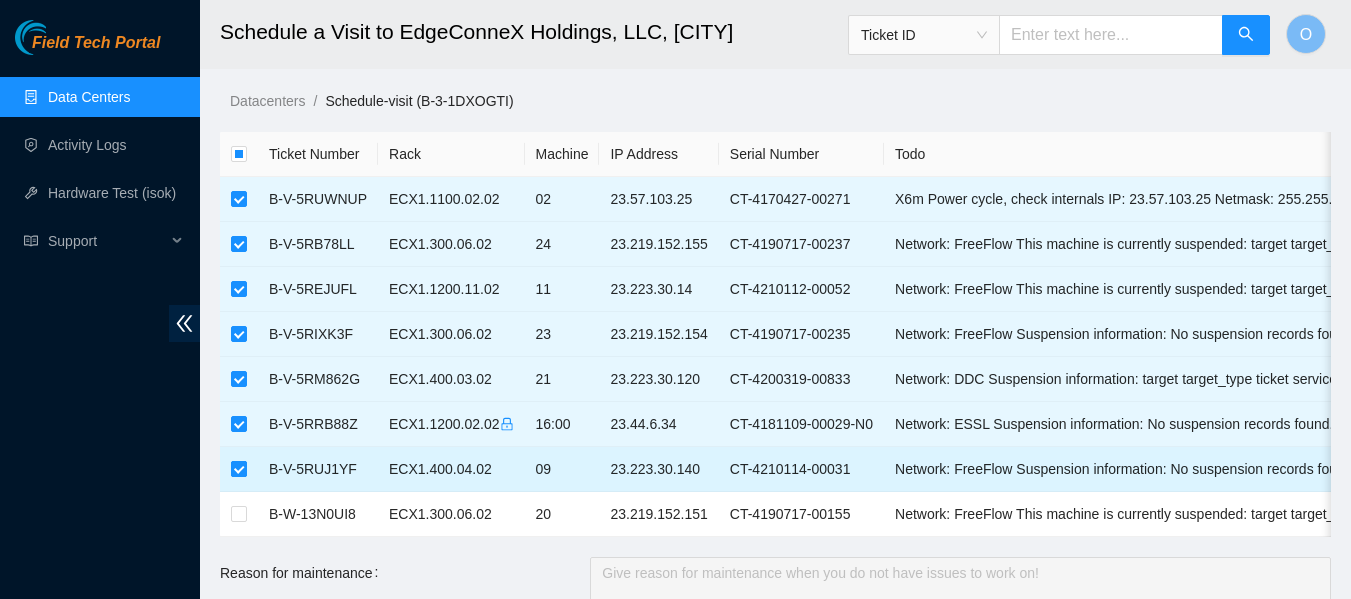 click at bounding box center (239, 469) 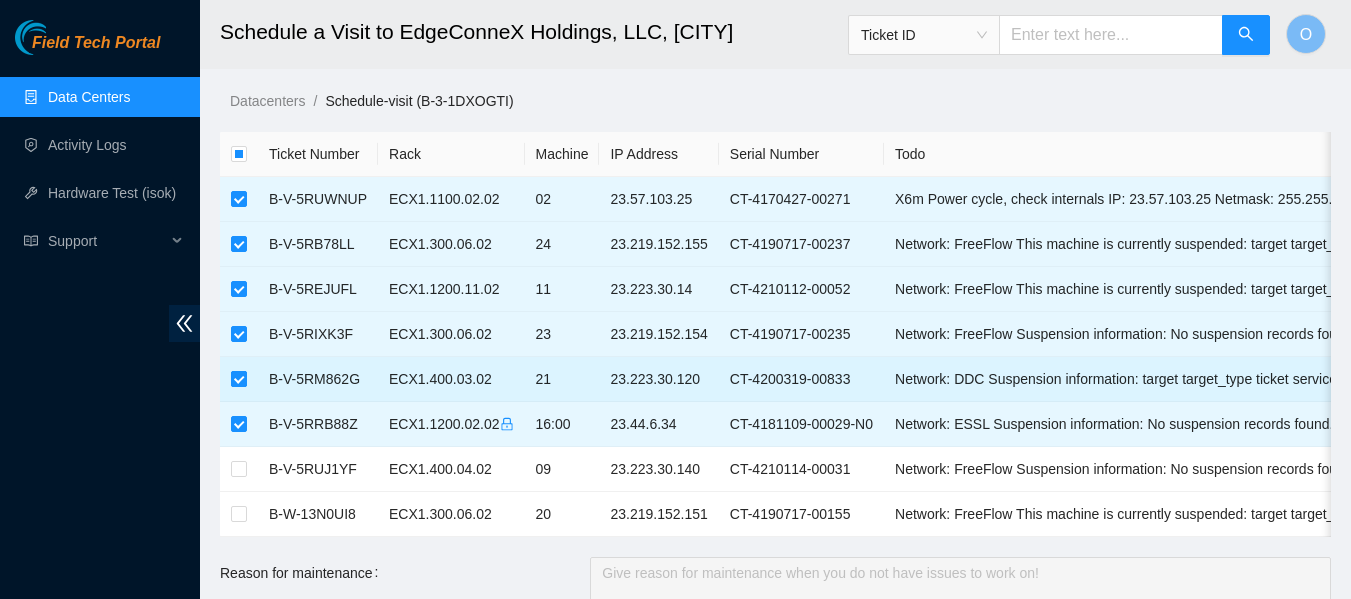 click at bounding box center (239, 379) 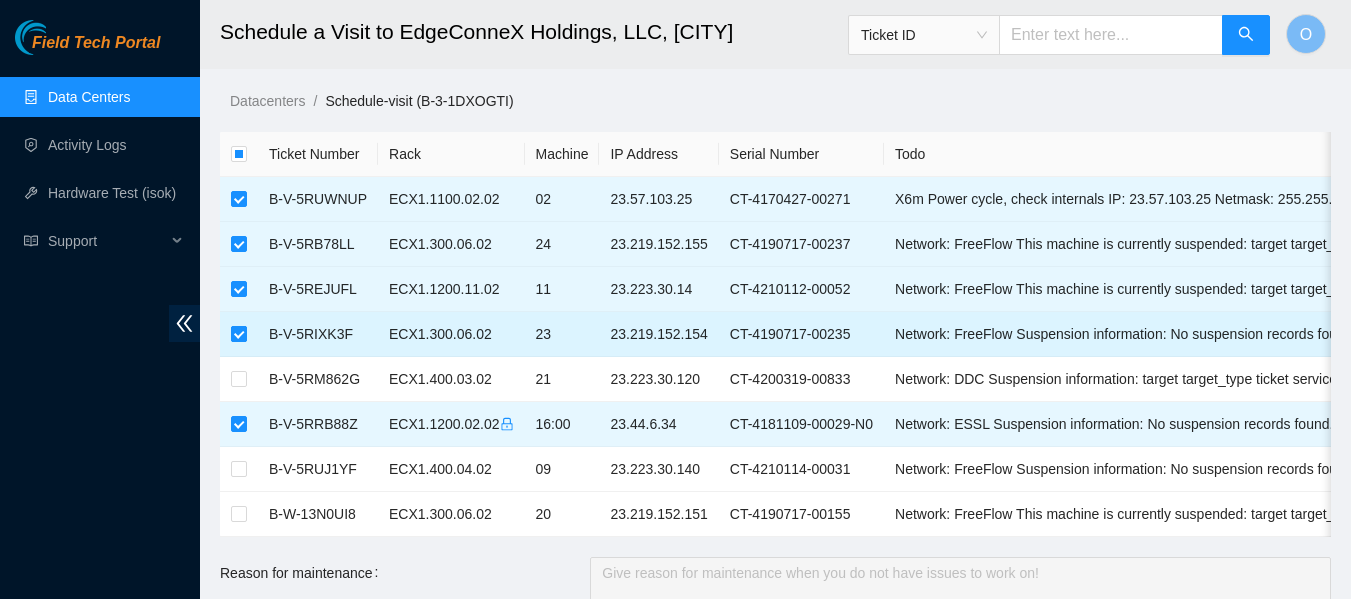 click at bounding box center (239, 334) 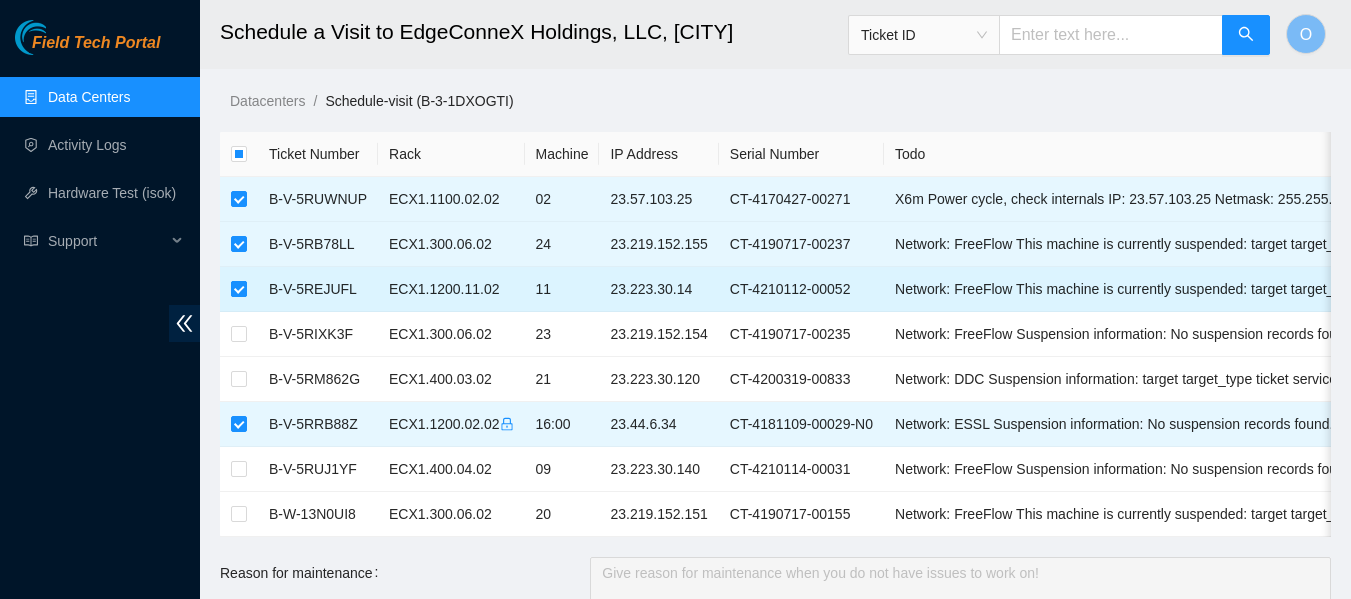 click at bounding box center [239, 289] 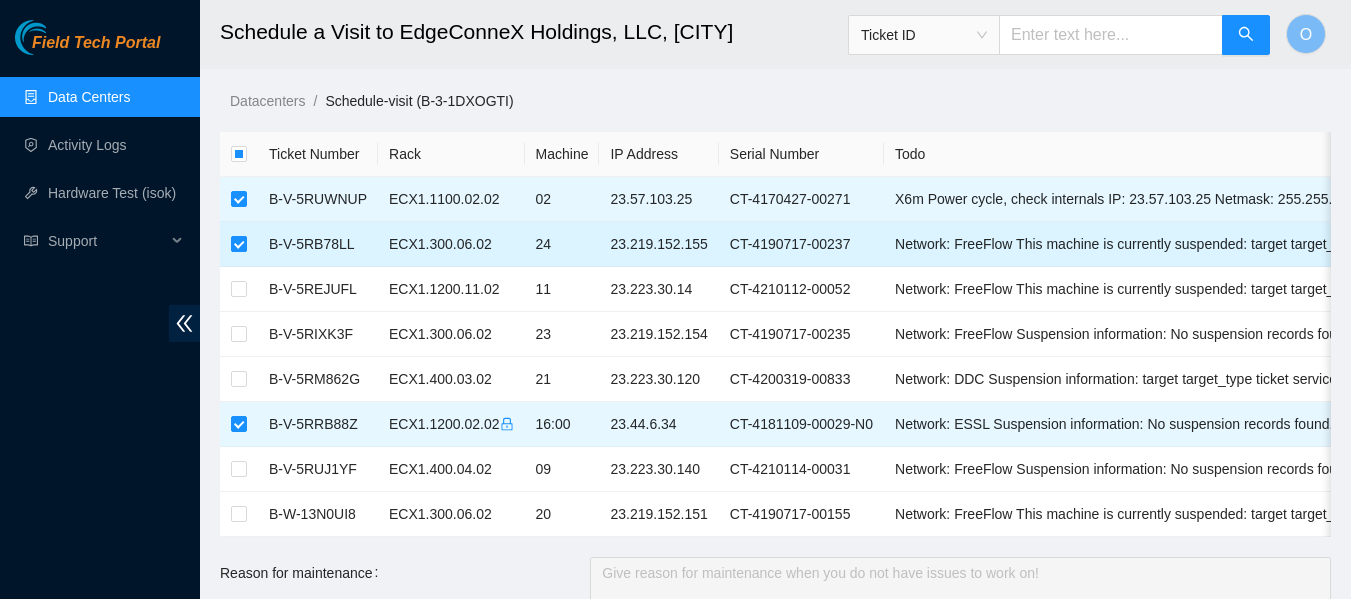 click at bounding box center (239, 244) 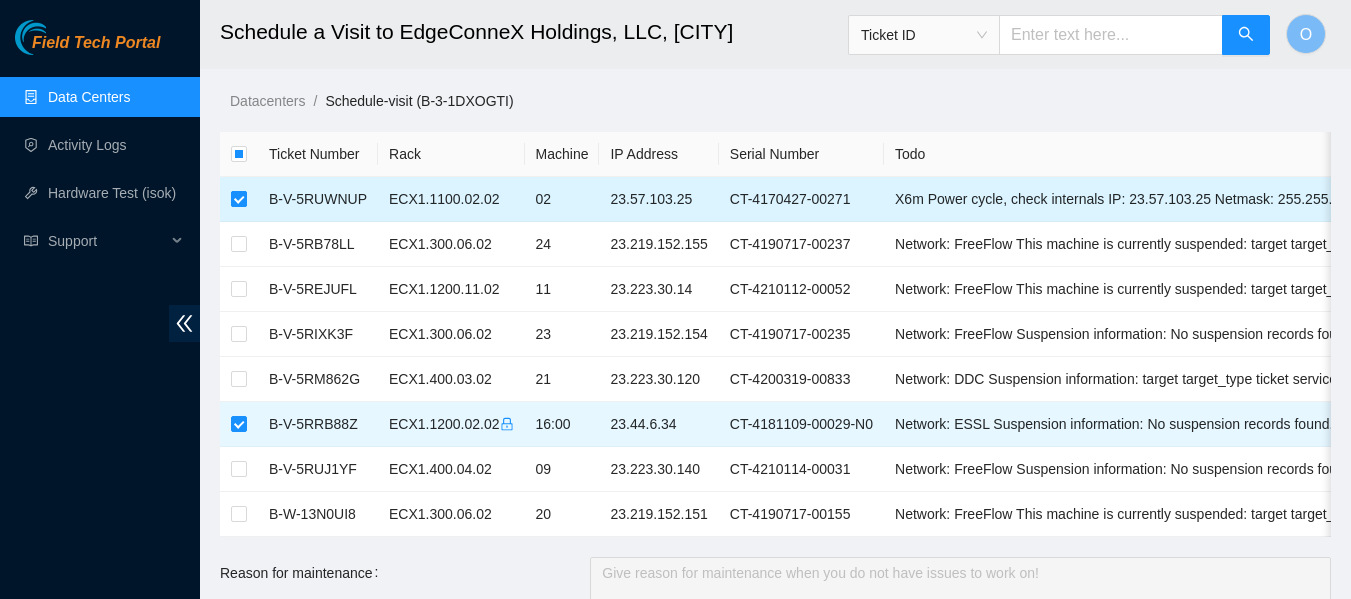 click at bounding box center [239, 199] 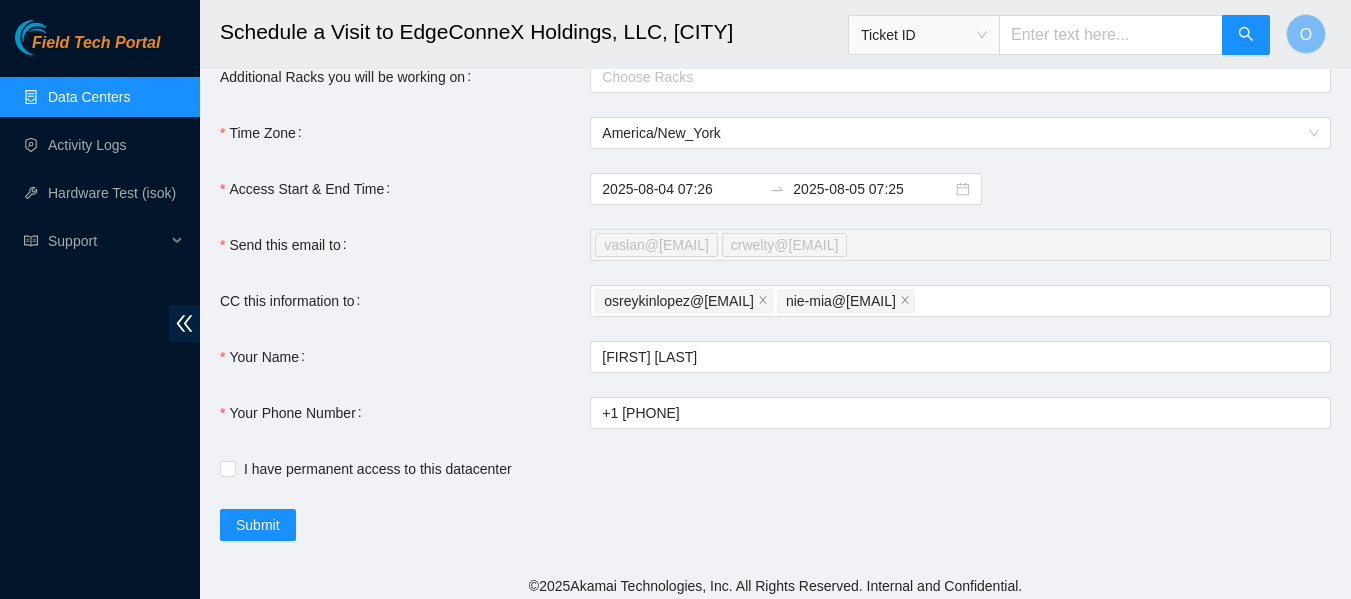 scroll, scrollTop: 619, scrollLeft: 0, axis: vertical 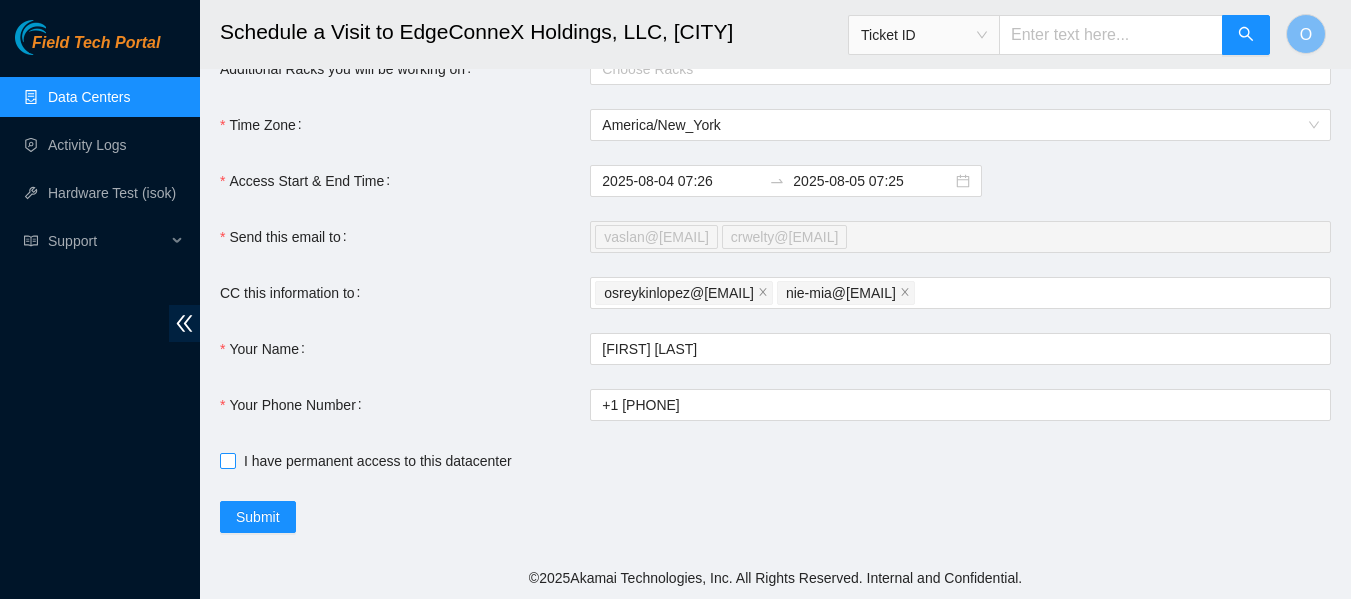 click on "I have permanent access to this datacenter" at bounding box center [227, 460] 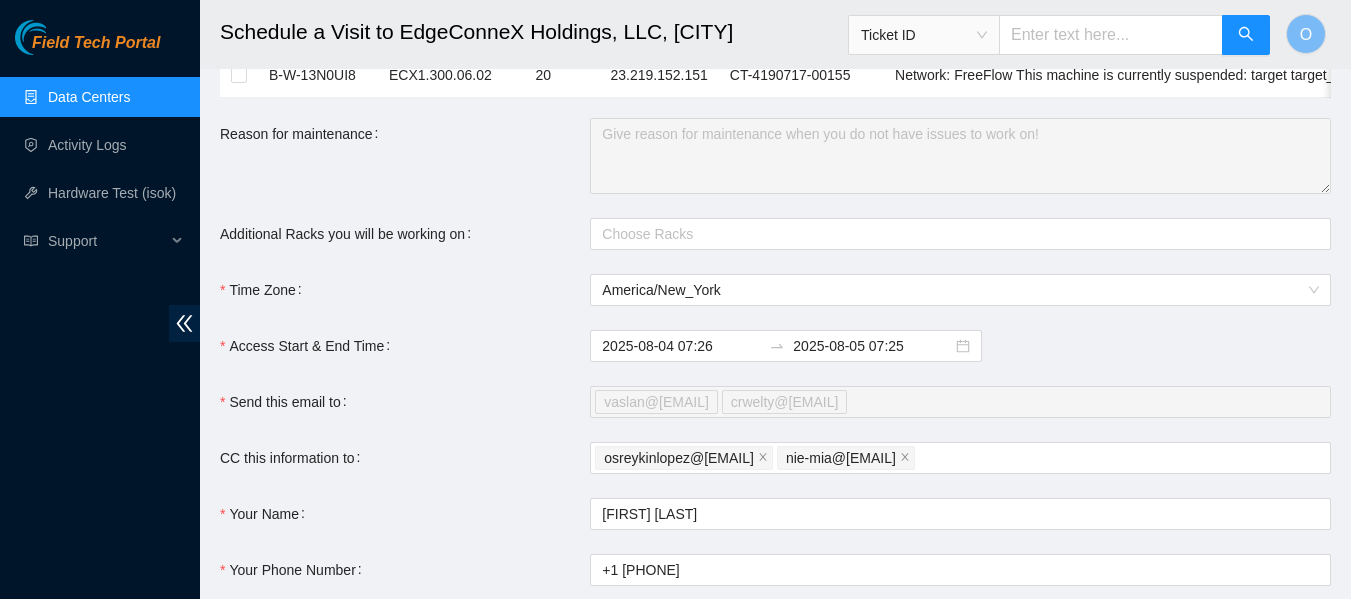 scroll, scrollTop: 619, scrollLeft: 0, axis: vertical 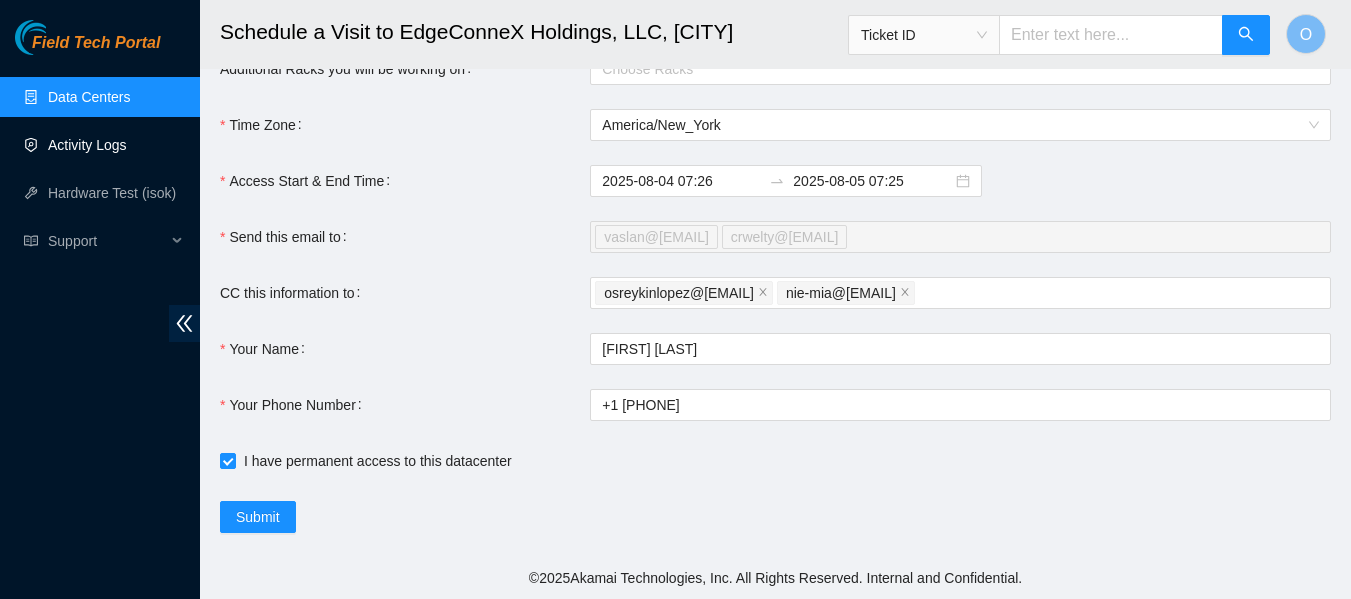 click on "Activity Logs" at bounding box center [87, 145] 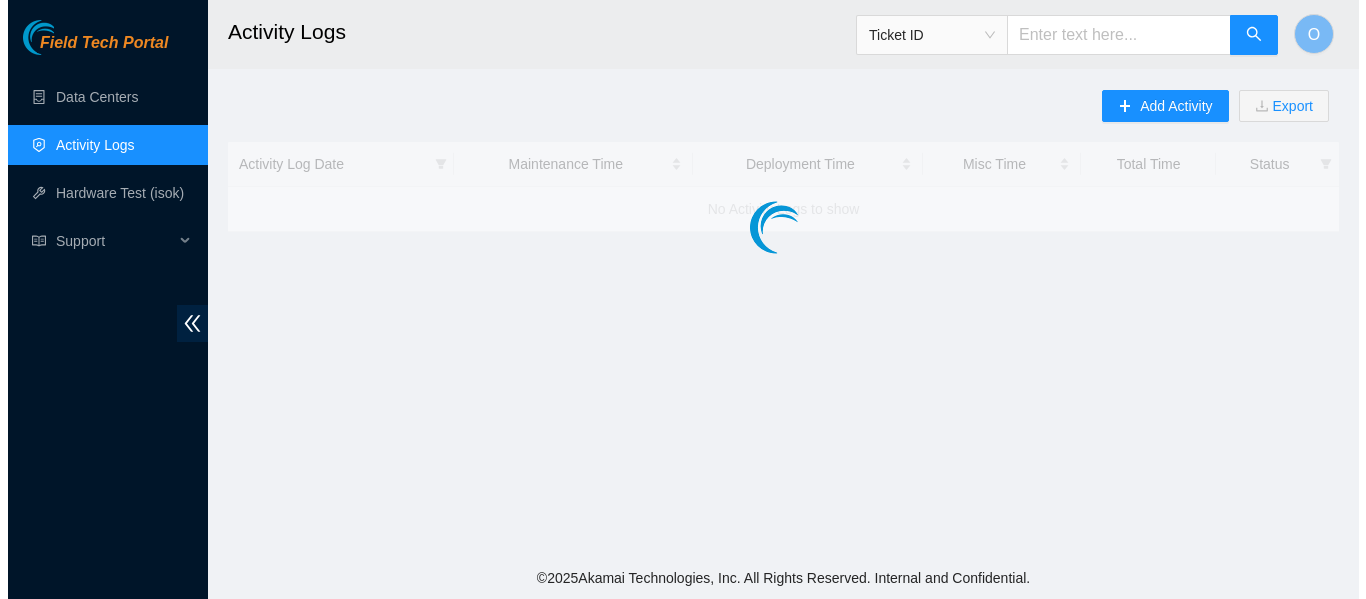 scroll, scrollTop: 0, scrollLeft: 0, axis: both 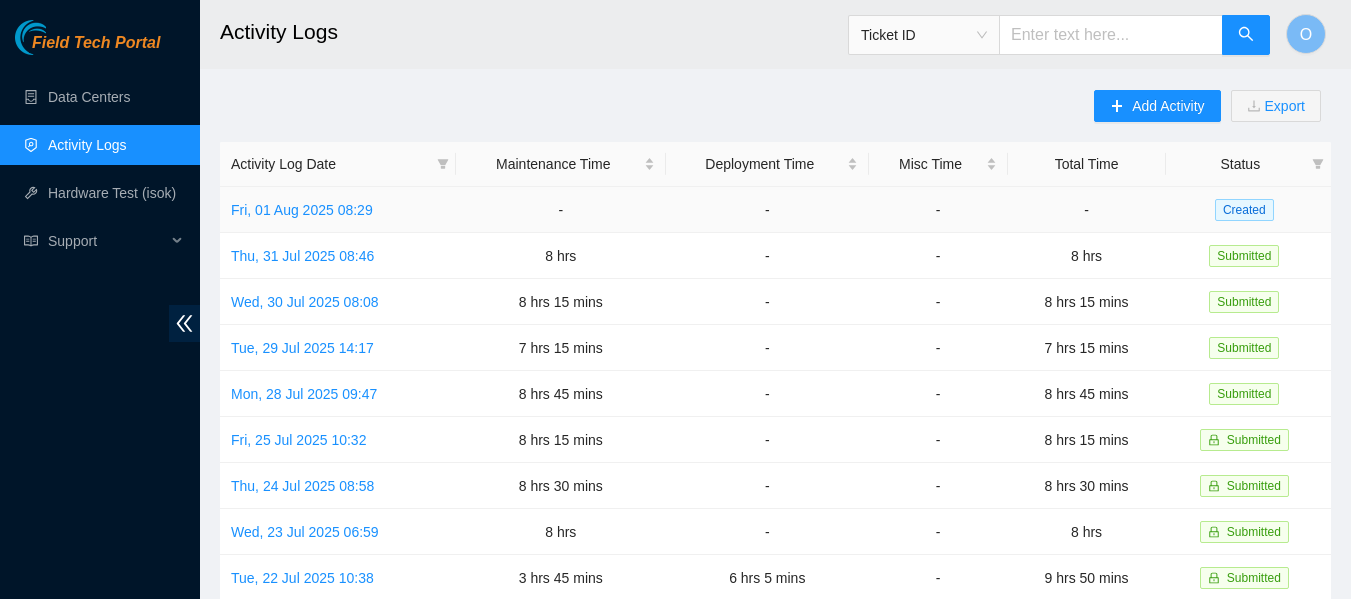 click on "Fri, 01 Aug 2025 08:29" at bounding box center (338, 210) 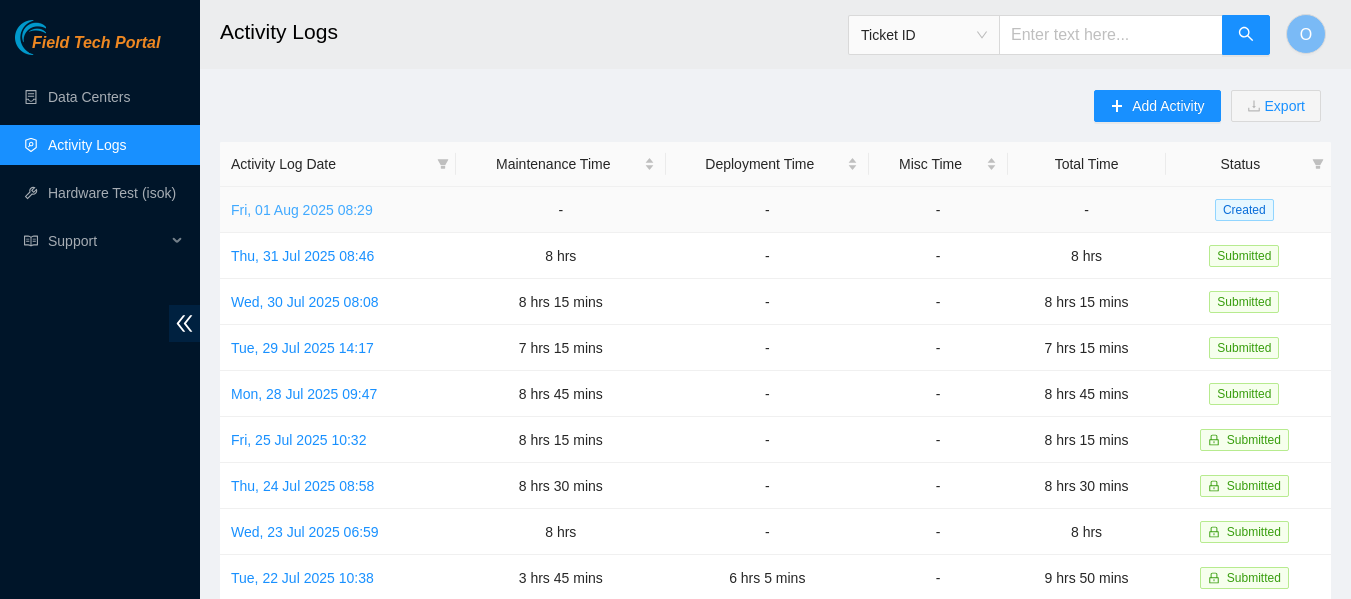 click on "Fri, 01 Aug 2025 08:29" at bounding box center [302, 210] 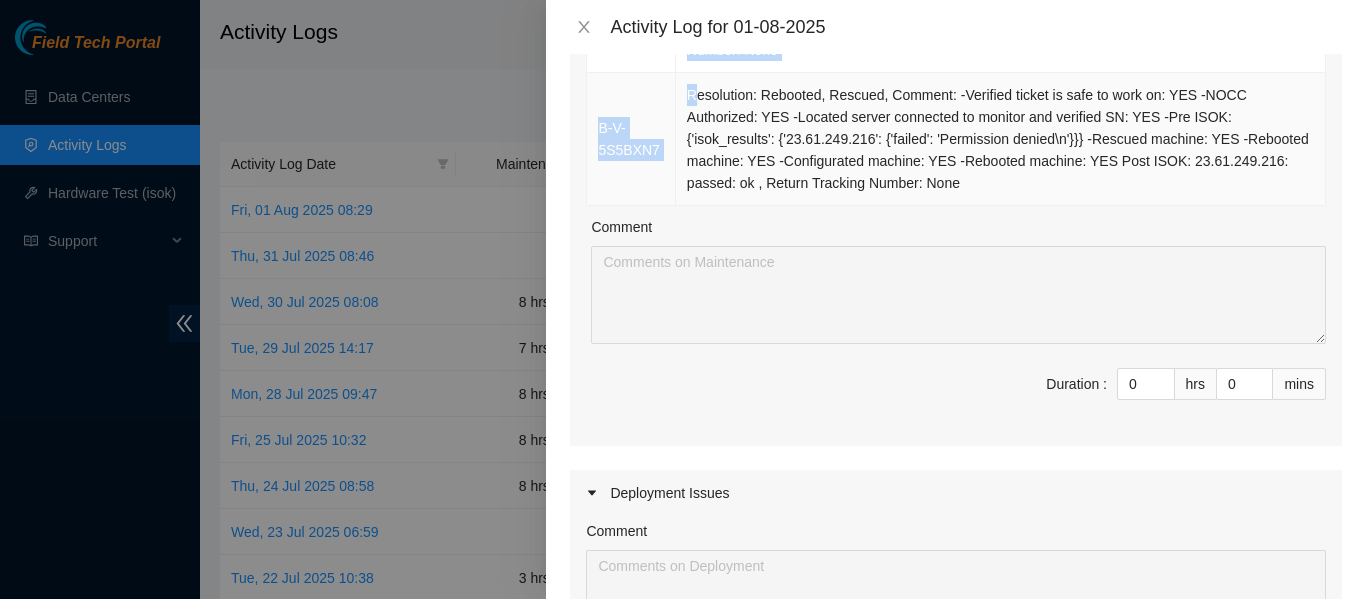 scroll, scrollTop: 438, scrollLeft: 0, axis: vertical 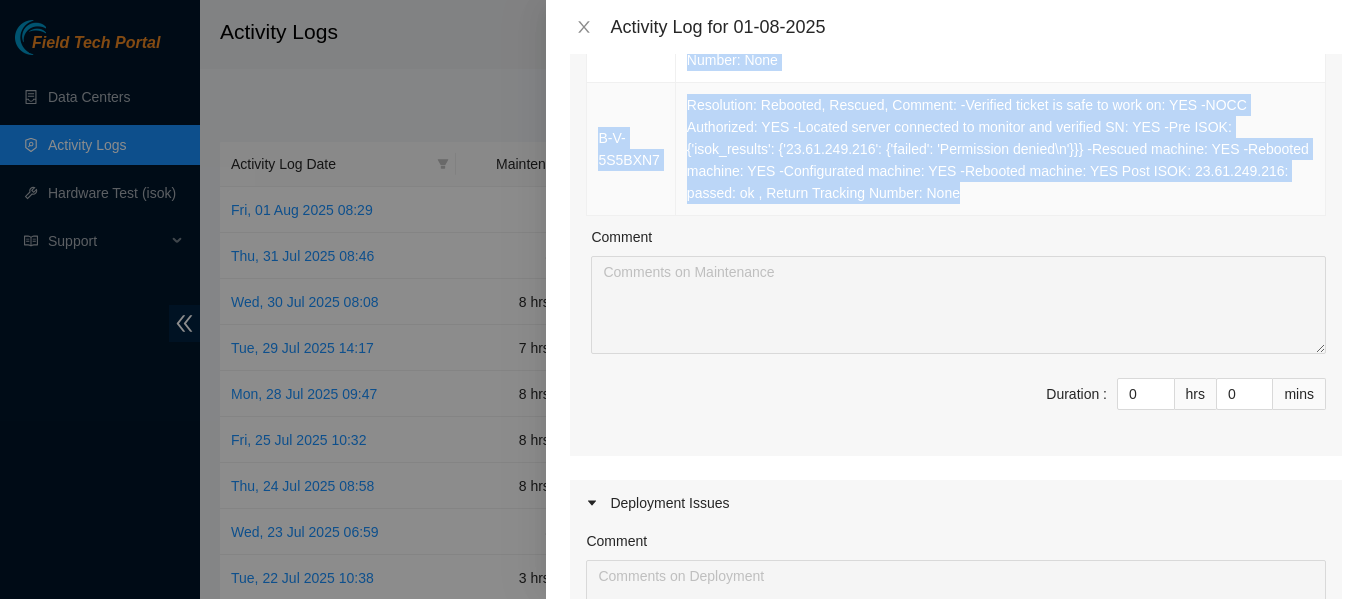 drag, startPoint x: 589, startPoint y: 353, endPoint x: 960, endPoint y: 199, distance: 401.69266 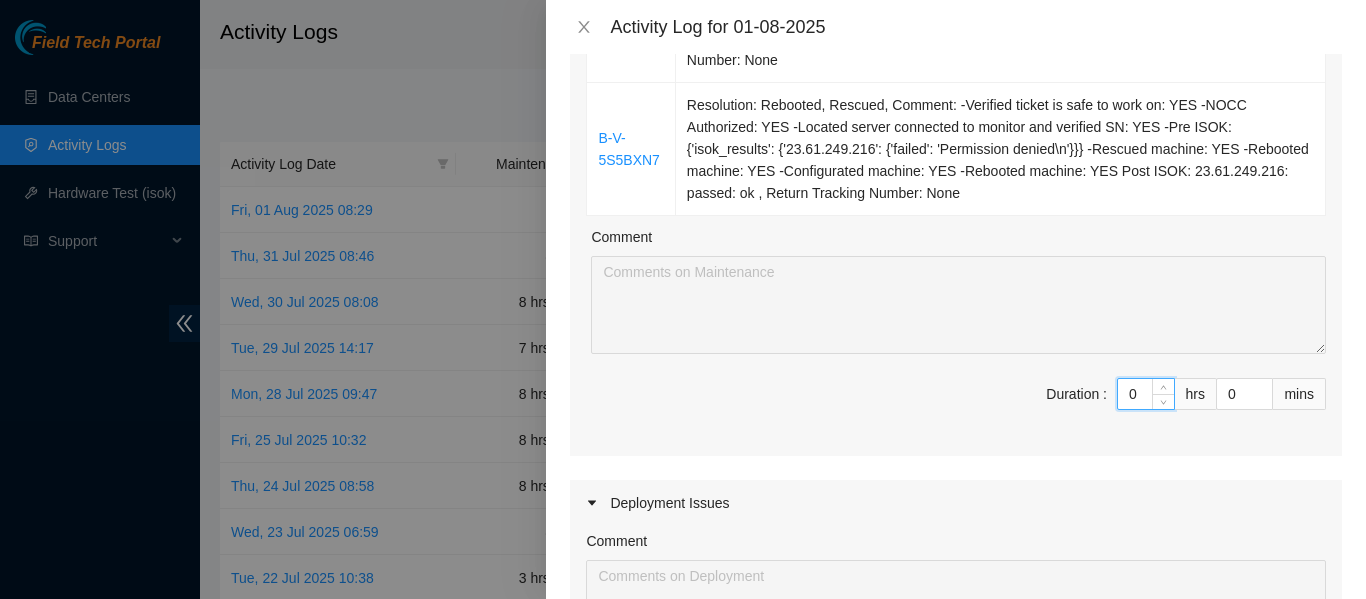 drag, startPoint x: 1132, startPoint y: 400, endPoint x: 1086, endPoint y: 390, distance: 47.07441 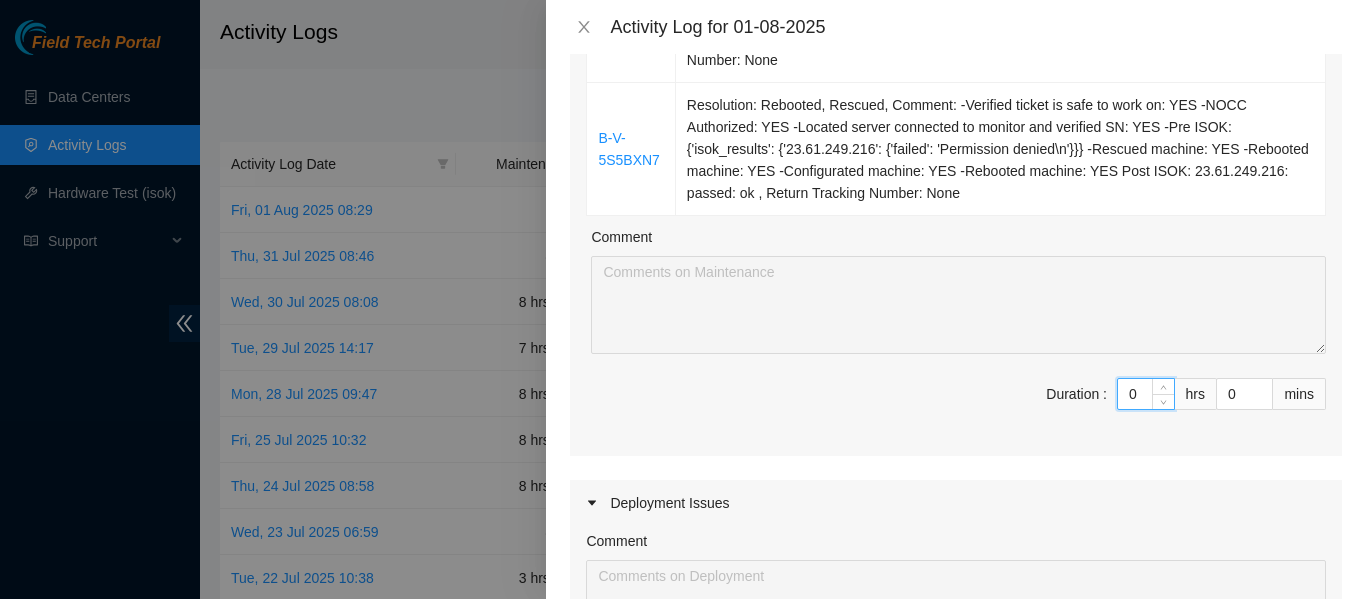 click on "Duration : 0 hrs 0 mins" at bounding box center [956, 406] 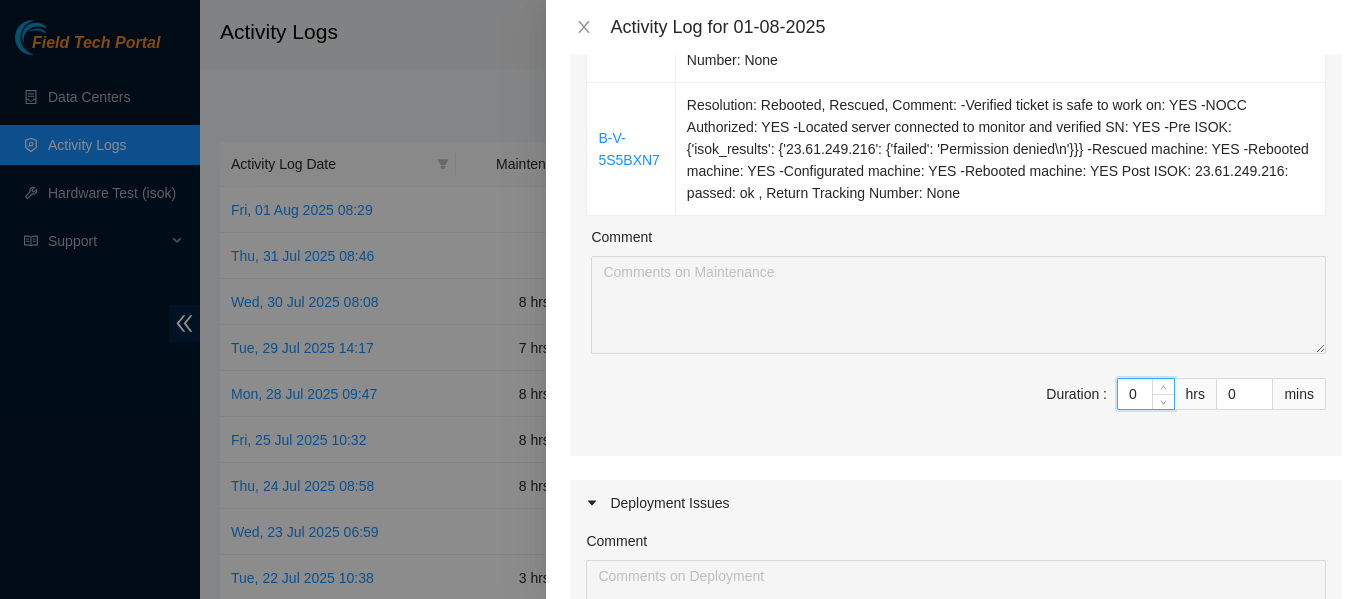 click on "Submit" at bounding box center (608, 1219) 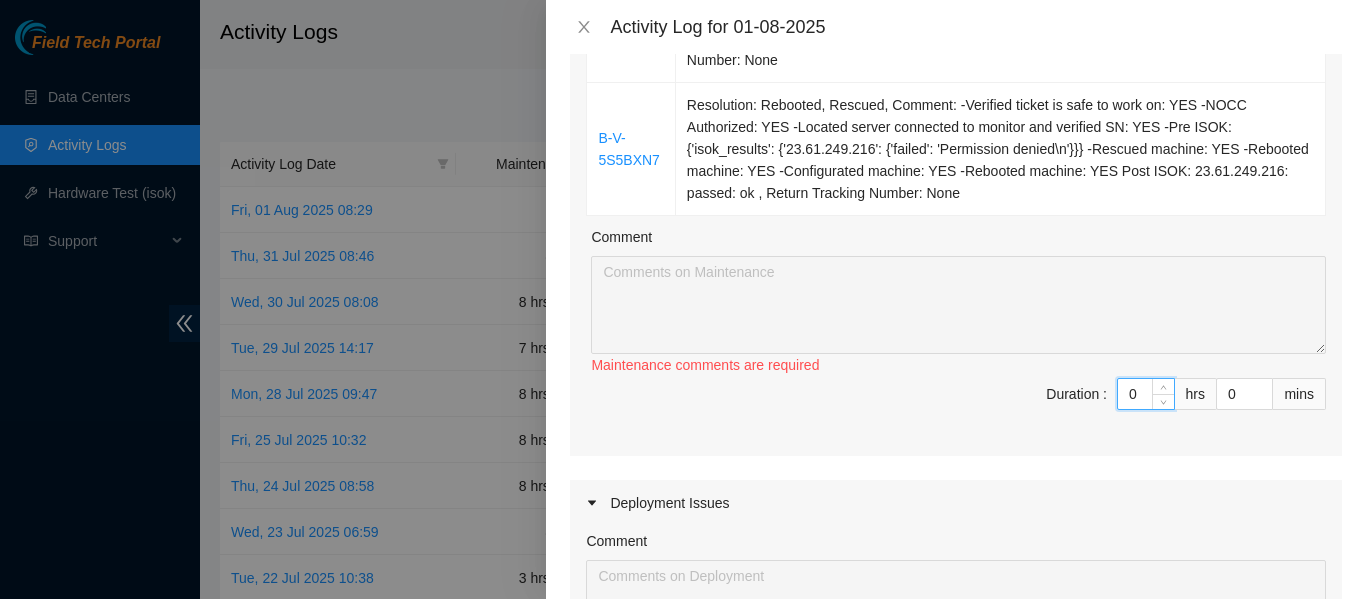 type on "8" 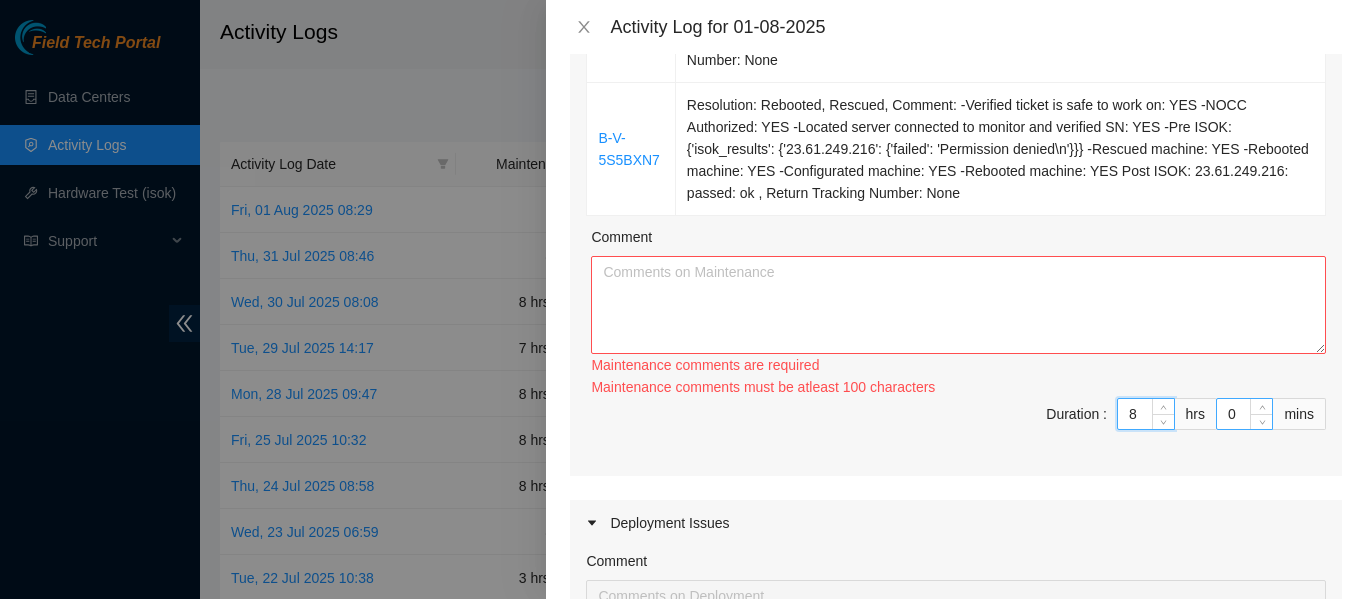 type on "8" 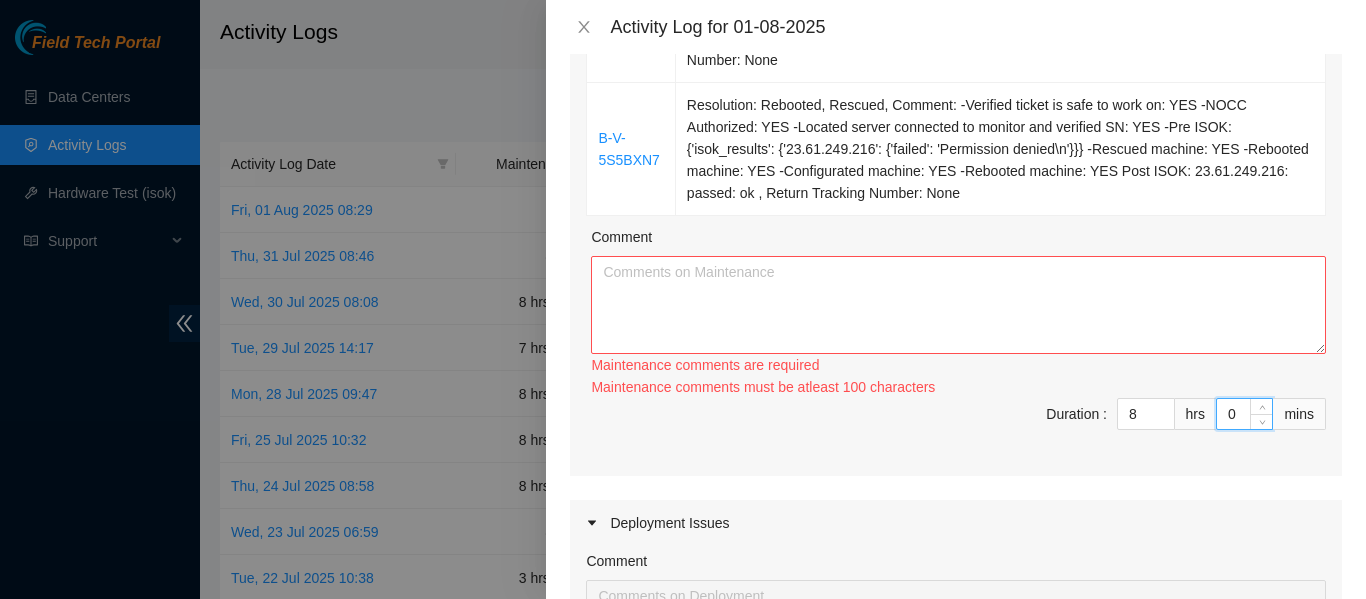 drag, startPoint x: 1225, startPoint y: 418, endPoint x: 1192, endPoint y: 418, distance: 33 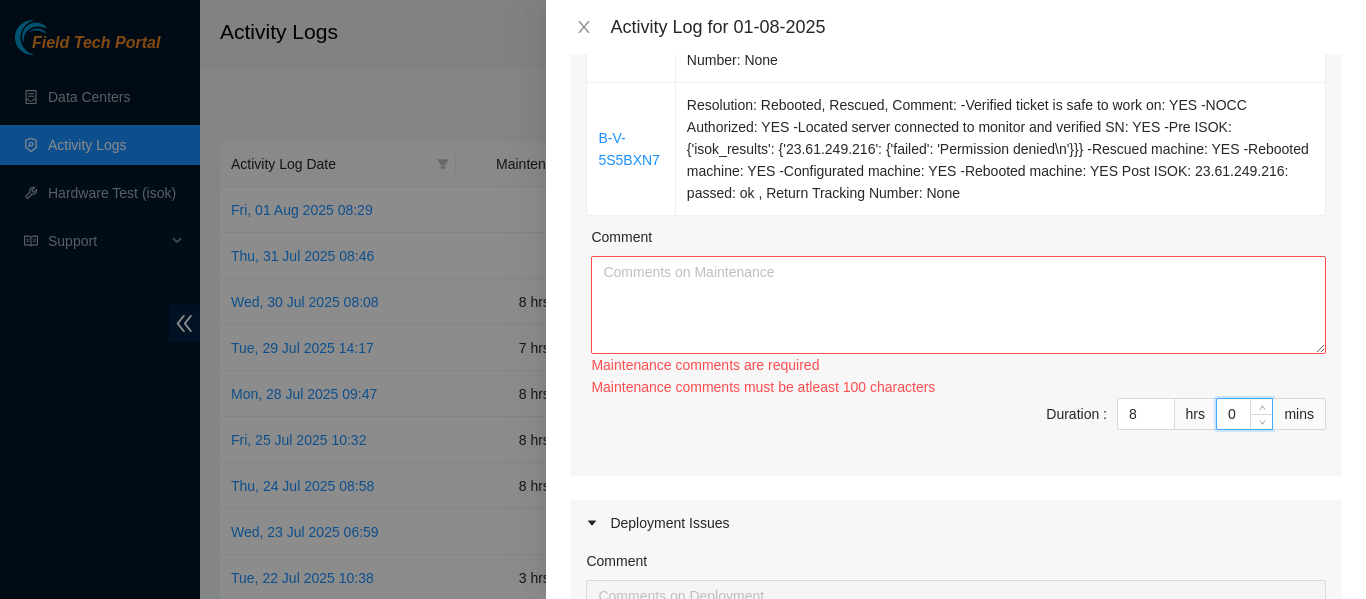 type on "1" 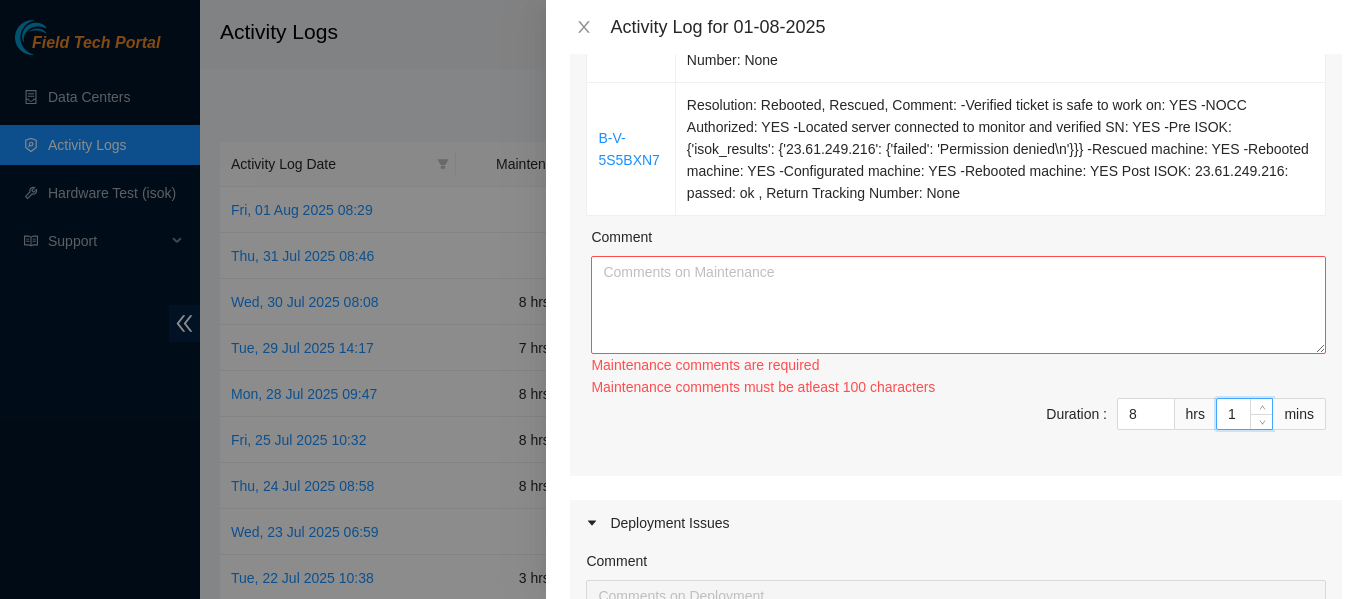 type on "1" 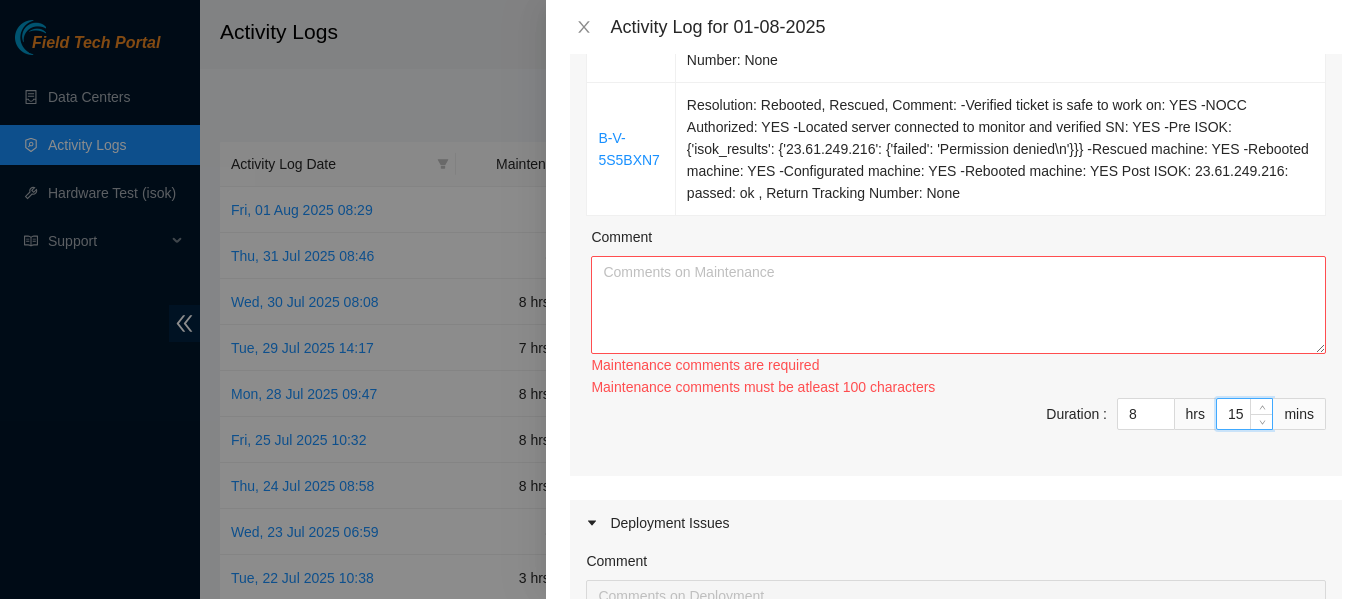 type on "15" 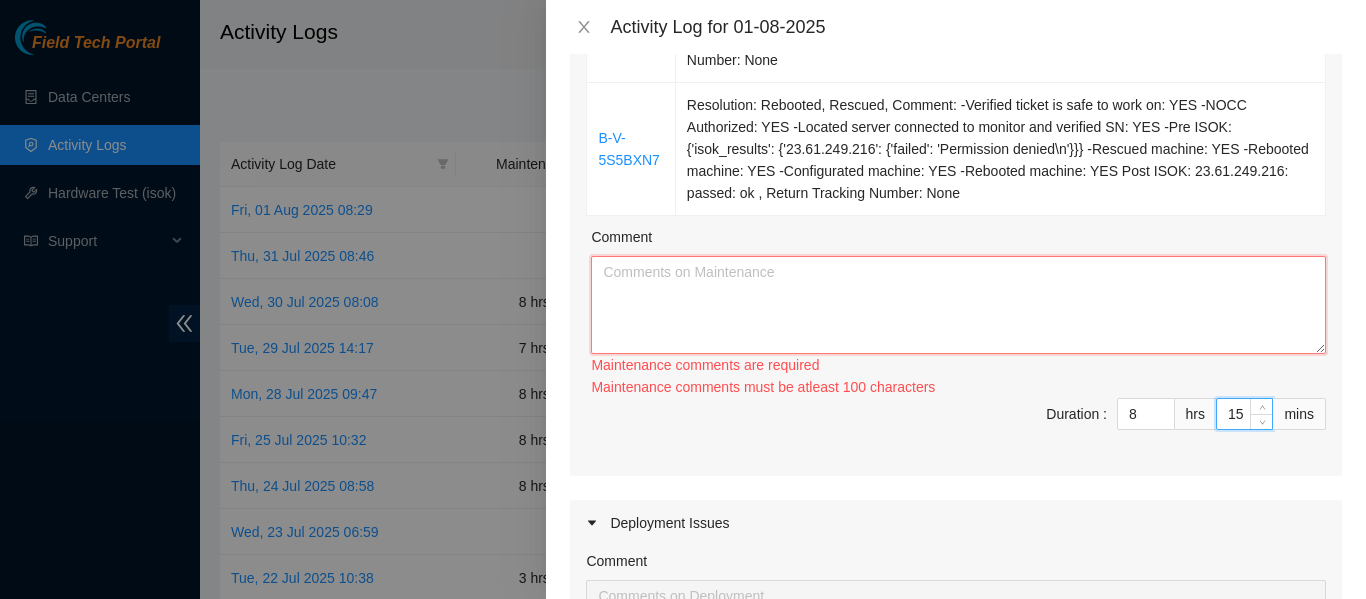 click on "Comment" at bounding box center (958, 305) 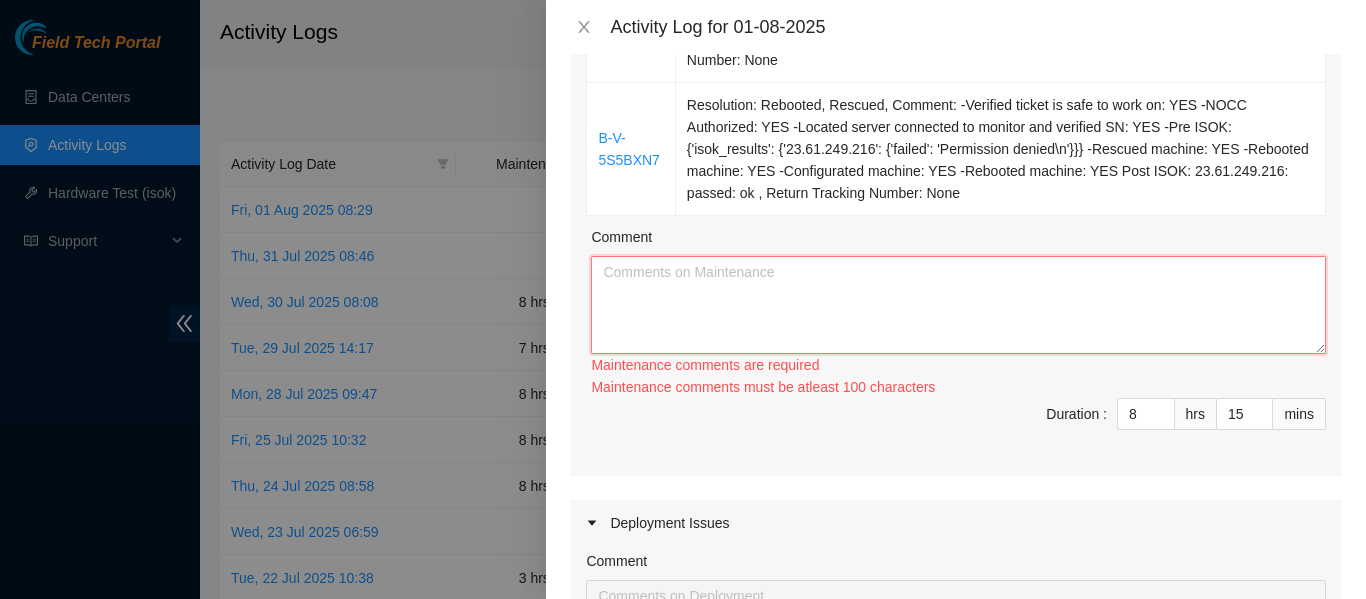 paste on "B-V-5RK5JDS	Resolution: Rebooted, Reseated components, Rescued, Comment: Secure Rack Access request: V-5S6MAWD NOCC agent unlocked rids: snandiva@[EMAIL] Verified ticket is safe to work on: YES Located server connected to monitor and verified SN: YES Ran Pre isok which failed as expected for: {"23.200.165.216":{"failed":"Permission denied\n"}} verified and shut down machine: YES -Reseated all drives: YES -rescued YES -reboot YES -configured machine YES -reboot YES -isok result:23.200.165.216: passed: ok Nocc agent Locked rids: snandiva@[EMAIL] , Return Tracking Number: None
B-V-5S5BXN7	Resolution: Rebooted, Rescued, Comment: -Verified ticket is safe to work on: YES -NOCC Authorized: YES -Located server connected to monitor and verified SN: YES -Pre ISOK: {'isok_results': {'23.61.249.216': {'failed': 'Permission denied\n'}}} -Rescued machine: YES -Rebooted machine: YES -Configurated machine: YES -Rebooted machine: YES Post ISOK: 23.61.249.216: passed: ok , Return Tracking Number: None" 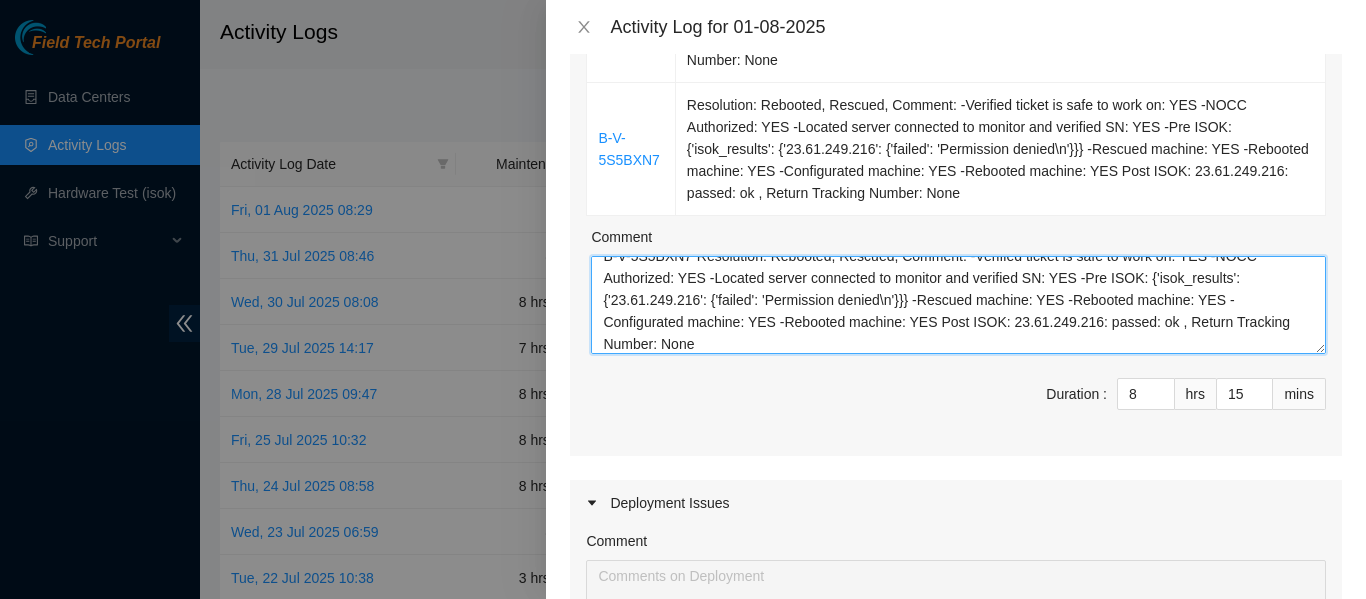 scroll, scrollTop: 0, scrollLeft: 0, axis: both 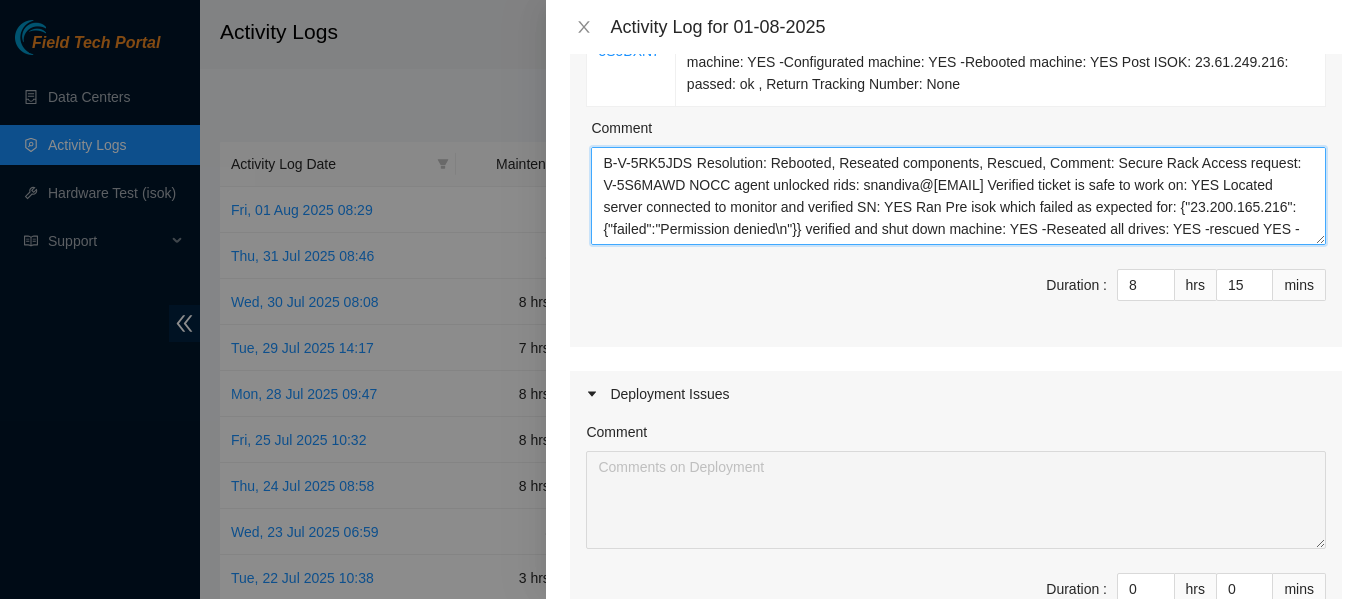 type on "B-V-5RK5JDS	Resolution: Rebooted, Reseated components, Rescued, Comment: Secure Rack Access request: V-5S6MAWD NOCC agent unlocked rids: snandiva@[EMAIL] Verified ticket is safe to work on: YES Located server connected to monitor and verified SN: YES Ran Pre isok which failed as expected for: {"23.200.165.216":{"failed":"Permission denied\n"}} verified and shut down machine: YES -Reseated all drives: YES -rescued YES -reboot YES -configured machine YES -reboot YES -isok result:23.200.165.216: passed: ok Nocc agent Locked rids: snandiva@[EMAIL] , Return Tracking Number: None
B-V-5S5BXN7	Resolution: Rebooted, Rescued, Comment: -Verified ticket is safe to work on: YES -NOCC Authorized: YES -Located server connected to monitor and verified SN: YES -Pre ISOK: {'isok_results': {'23.61.249.216': {'failed': 'Permission denied\n'}}} -Rescued machine: YES -Rebooted machine: YES -Configurated machine: YES -Rebooted machine: YES Post ISOK: 23.61.249.216: passed: ok , Return Tracking Number: None" 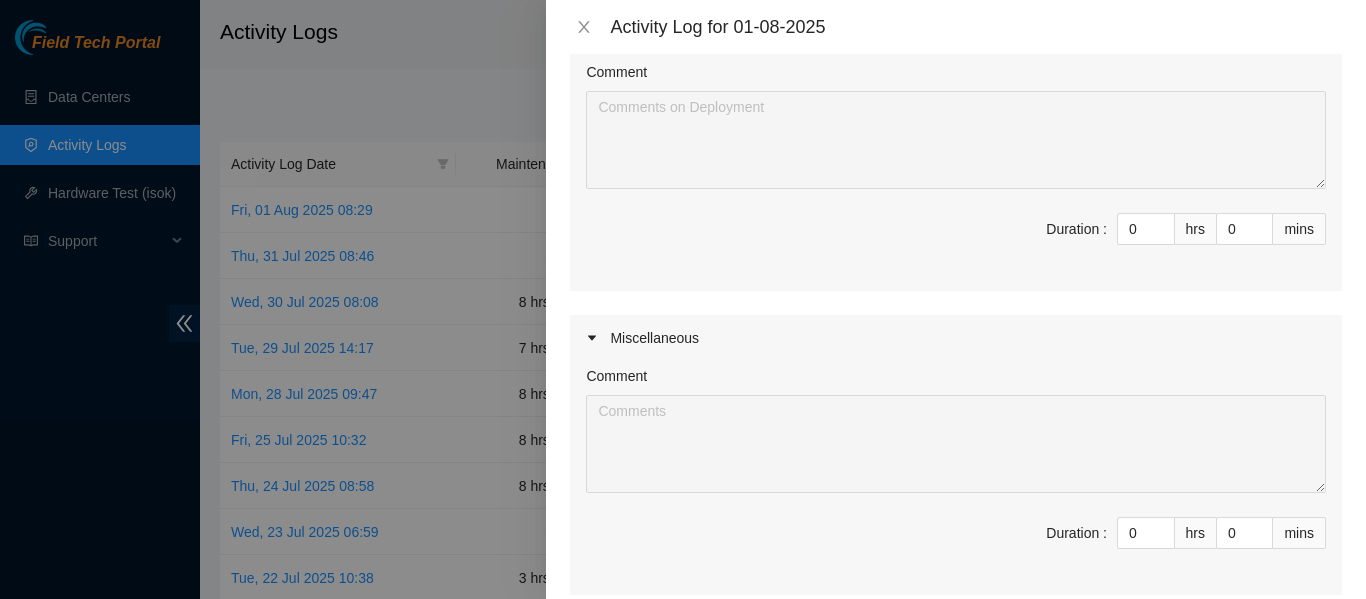 scroll, scrollTop: 1122, scrollLeft: 0, axis: vertical 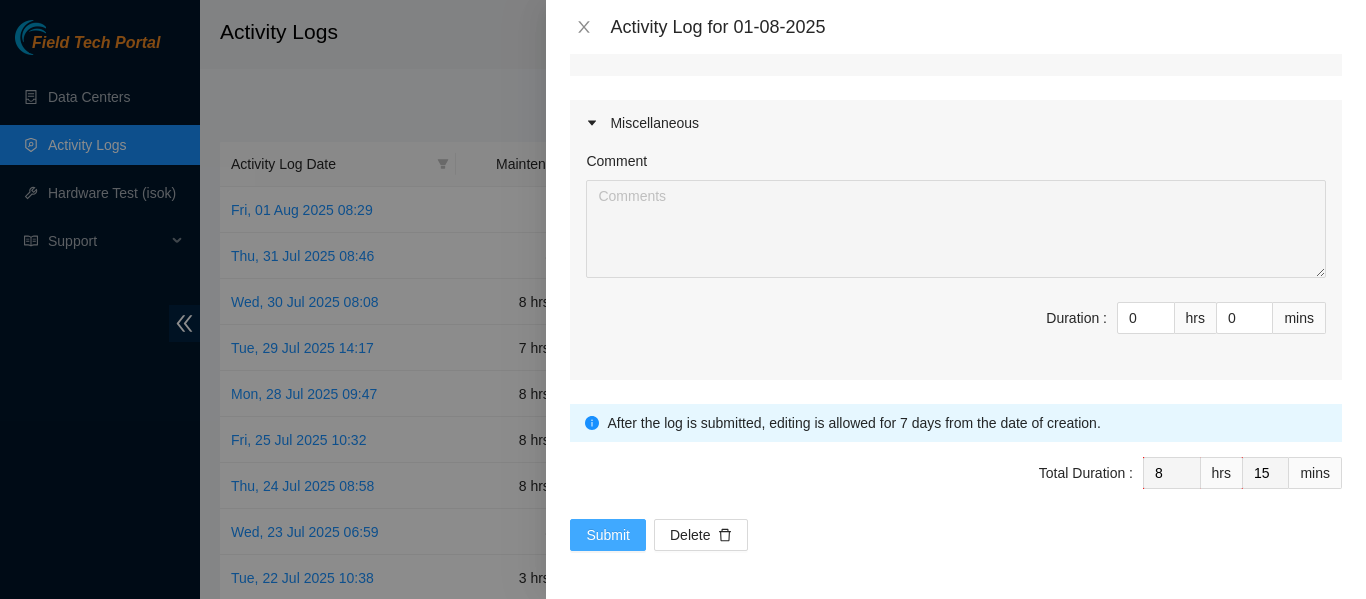 click on "Submit" at bounding box center [608, 535] 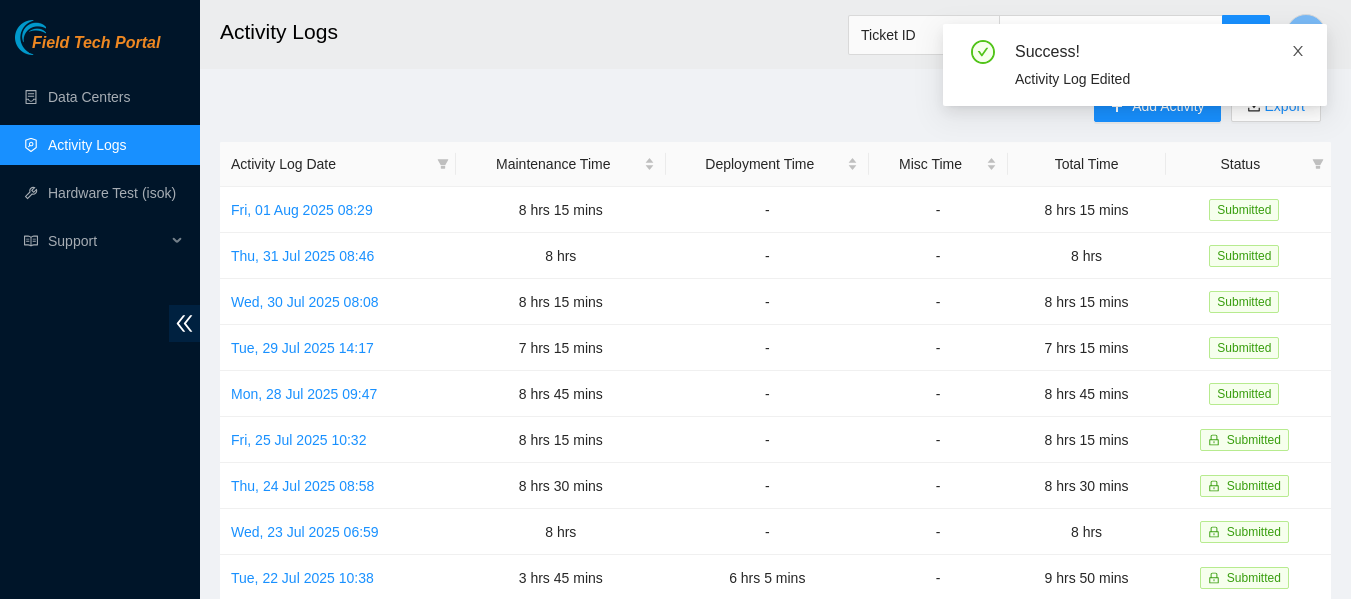 click 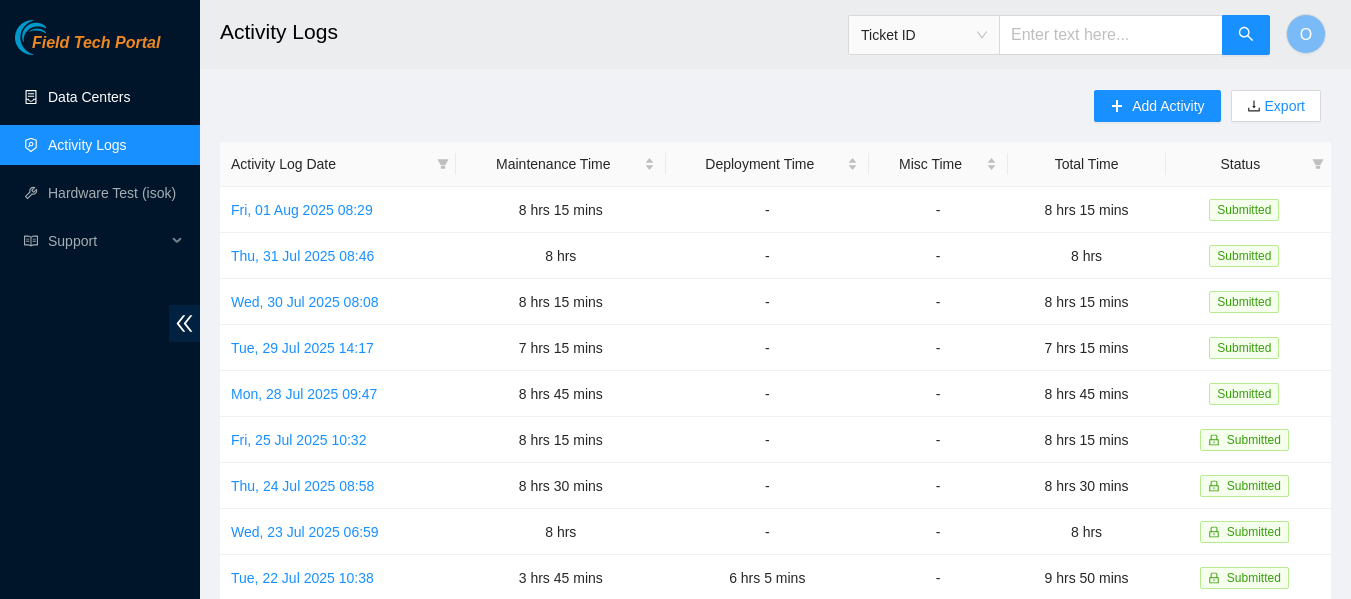 click on "Data Centers" at bounding box center (89, 97) 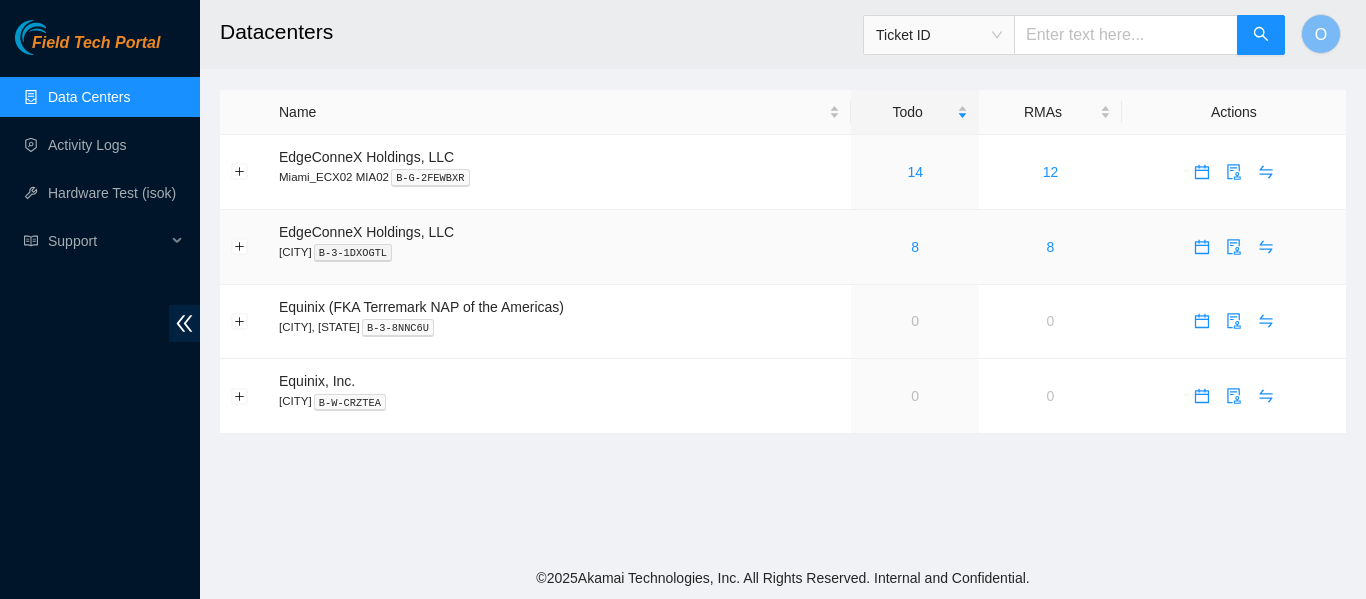 click on "8" at bounding box center [915, 247] 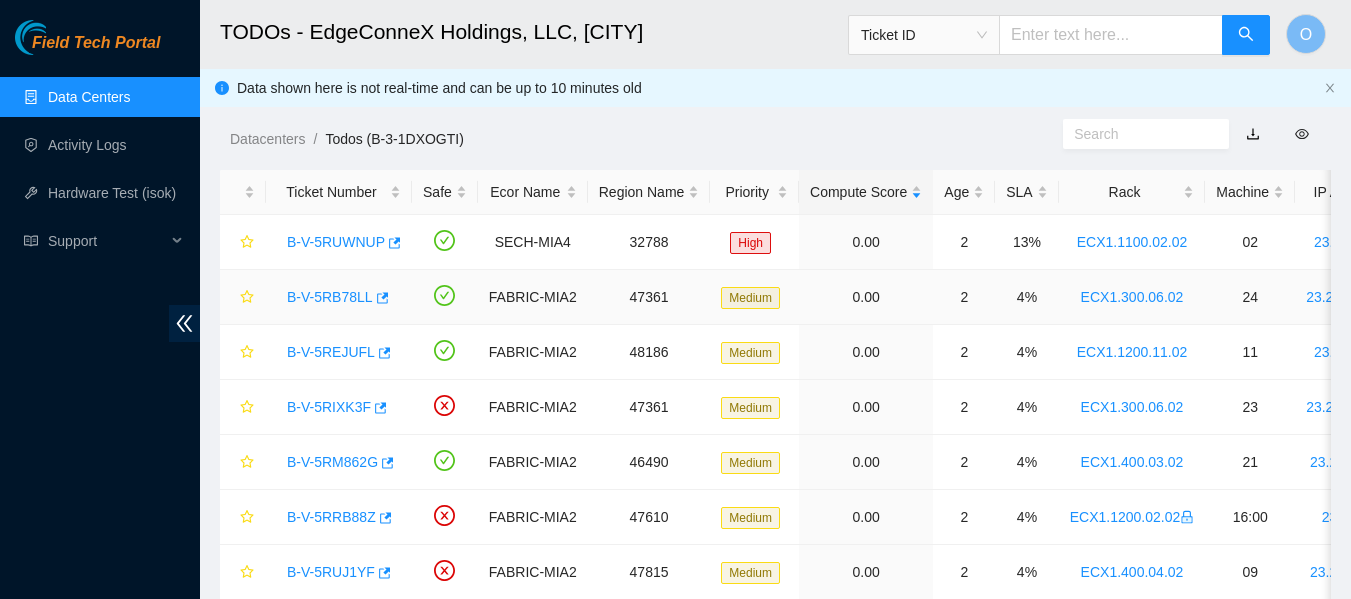 click on "B-V-5RB78LL" at bounding box center (330, 297) 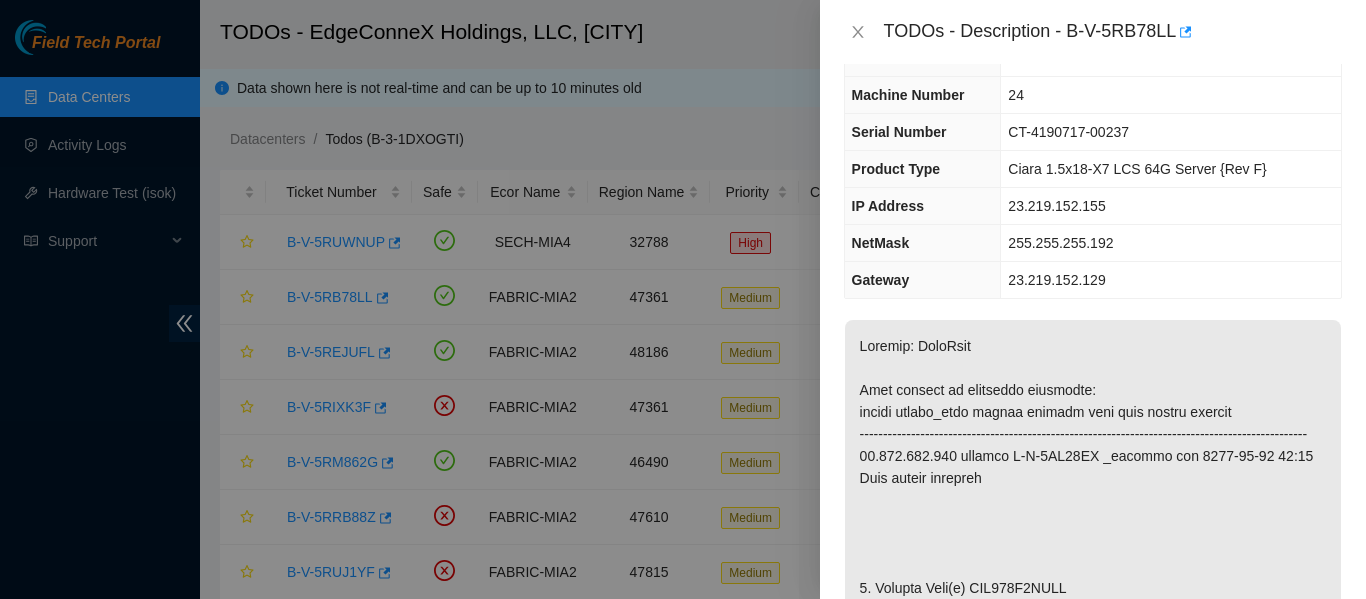 click on "Problem Type Hardware Sub Type Tier 1 - Disk Error Rack Number ECX1.300.06.02 Machine Number 24 Serial Number CT-4190717-00237 Product Type Ciara 1.5x18-X7 LCS 64G Server {Rev F} IP Address 23.219.152.155 NetMask 255.255.255.192 Gateway 23.219.152.129 Show Ticket History Show Shipment Details Resolutions Rebooted Rescued Replaced disk Reseated components Replaced RAM Replaced Machine Identified Faulty disk Replaced ETH/Power cable Clean/Replaced optic Other Run Hardware Test Hardware Test Results 23.219.152.155: failed: disk:            disk - Missing disk(s)
Currently responding disks:
sda: BTYF915302CG240AGN; sdb: BTYF91510F5B240AGN
sdc: ZC1AJEY8; sdd: ZC1E7HD5
sde: ZC1AGZPB; sdf: ZC1AJAFV
sdg: ZC1AJAE1; sdh: ZC1AJERH
sdi: ZC1AH097; sdj: ZC1AHVG8
sdk: ZC1AJ7RH; sdl: ZC1AJGMR
sdm: ZC1AJBRM; sdn: ZC1AJFKL
sdo: ZC1AHVE6; sdp: ZC1AJBCR
sdq: ZC1AHTKK;
, siebel-disk_quantity:  siebel-disk_quantity - 16,2 (Siebel) != 2,15 (server)
Last Updated Date Thu, 24 Jul 2025 15:17:53 GMT Return Tracking Add Notes" at bounding box center (1093, 331) 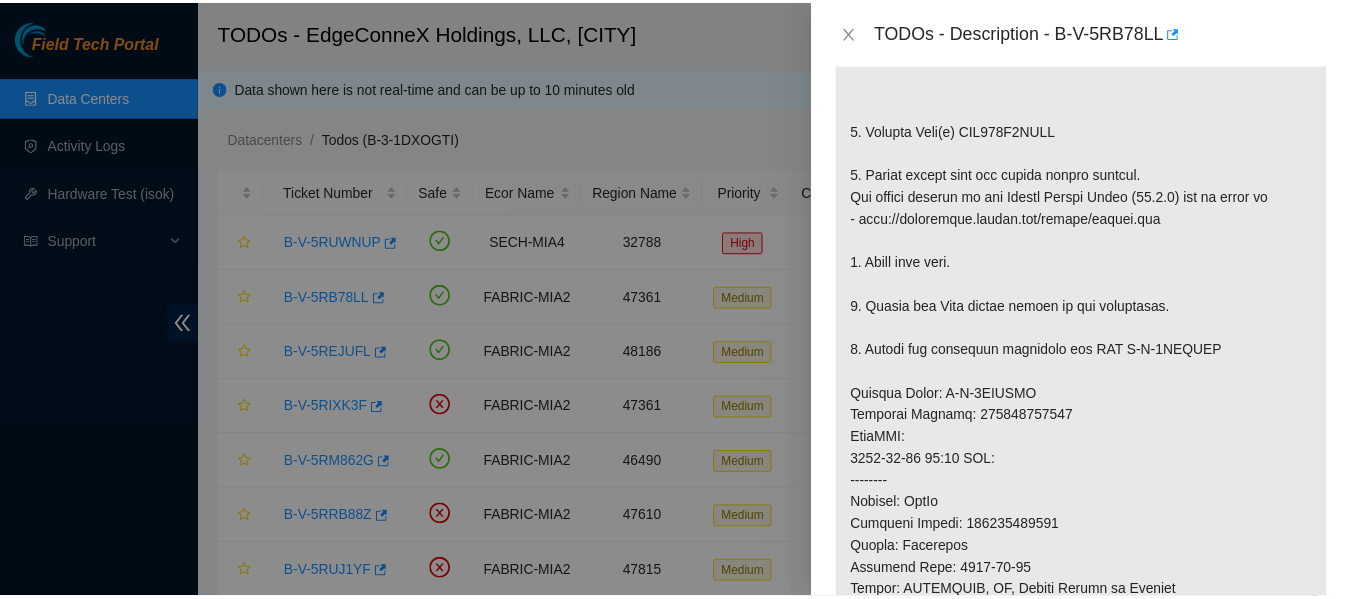 scroll, scrollTop: 559, scrollLeft: 0, axis: vertical 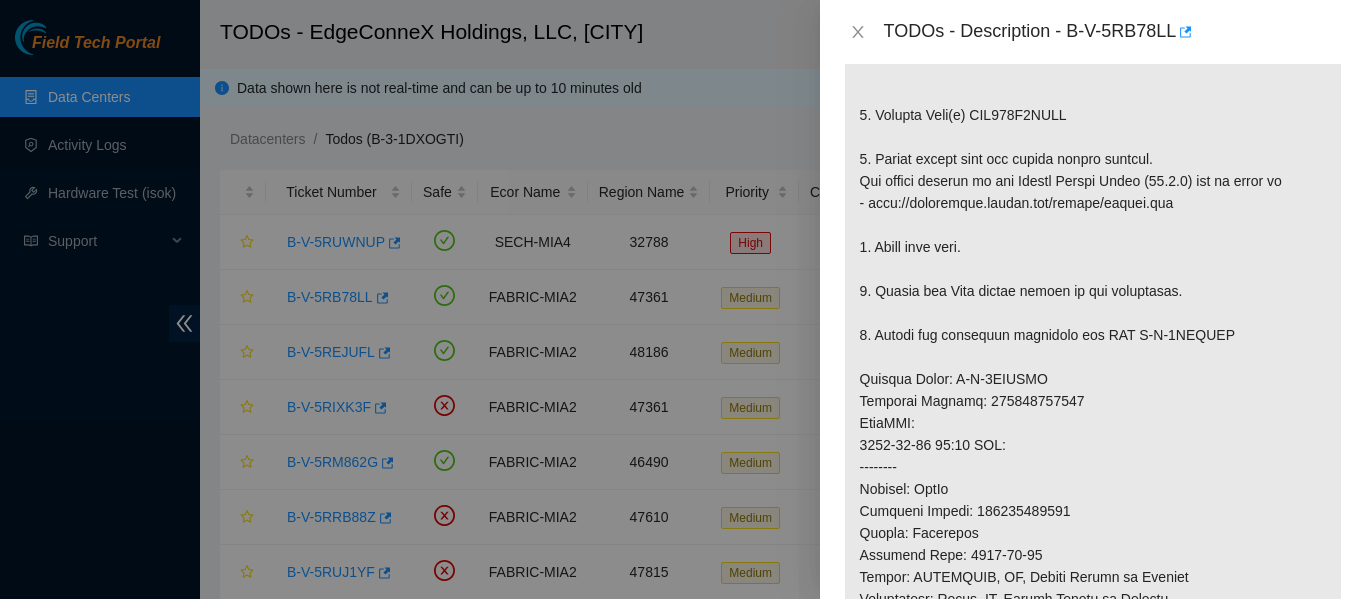 click on "TODOs - Description - B-V-5RB78LL" at bounding box center [1093, 32] 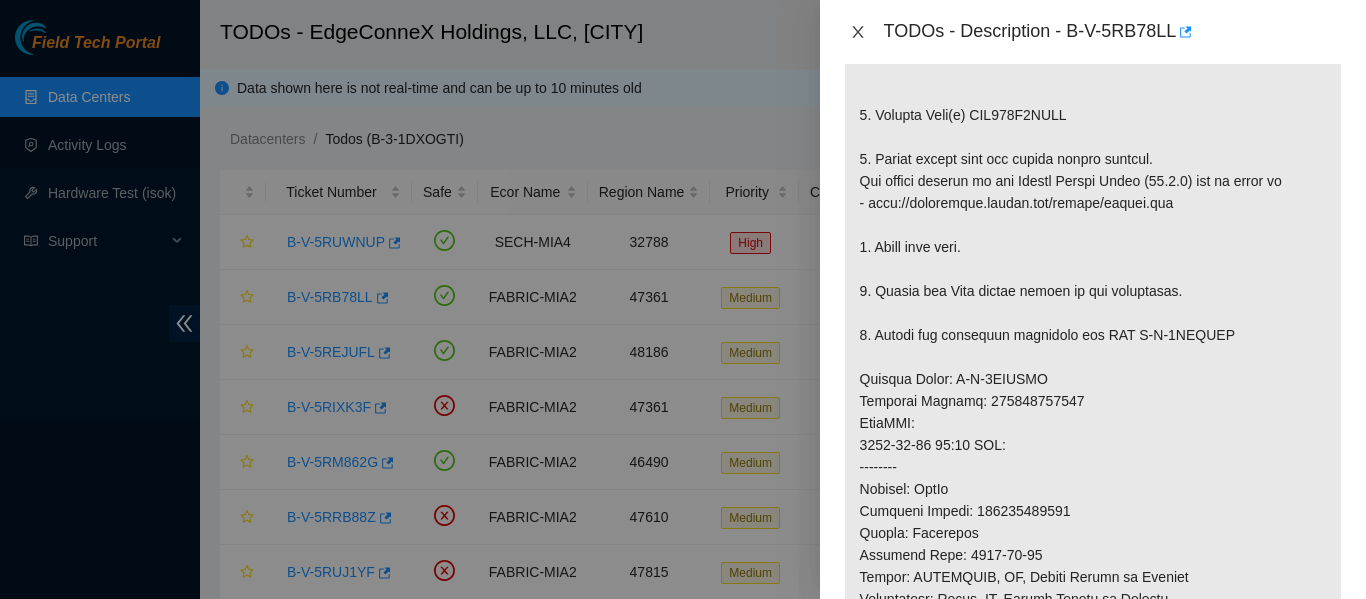 click 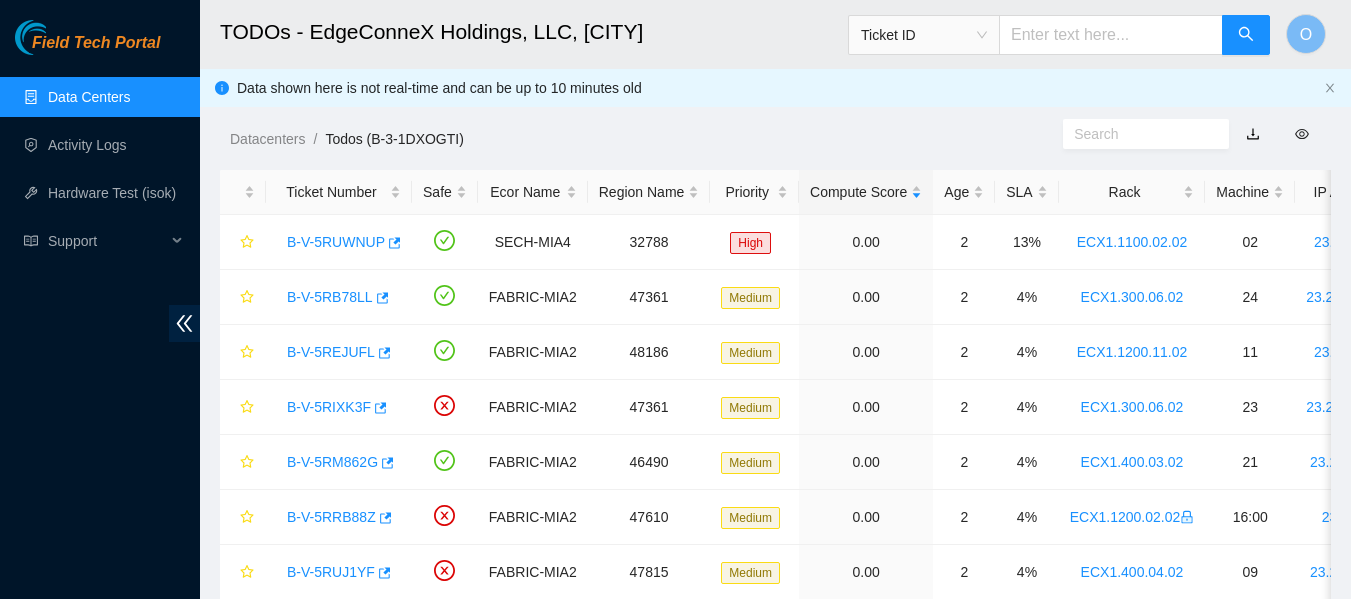 scroll, scrollTop: 588, scrollLeft: 0, axis: vertical 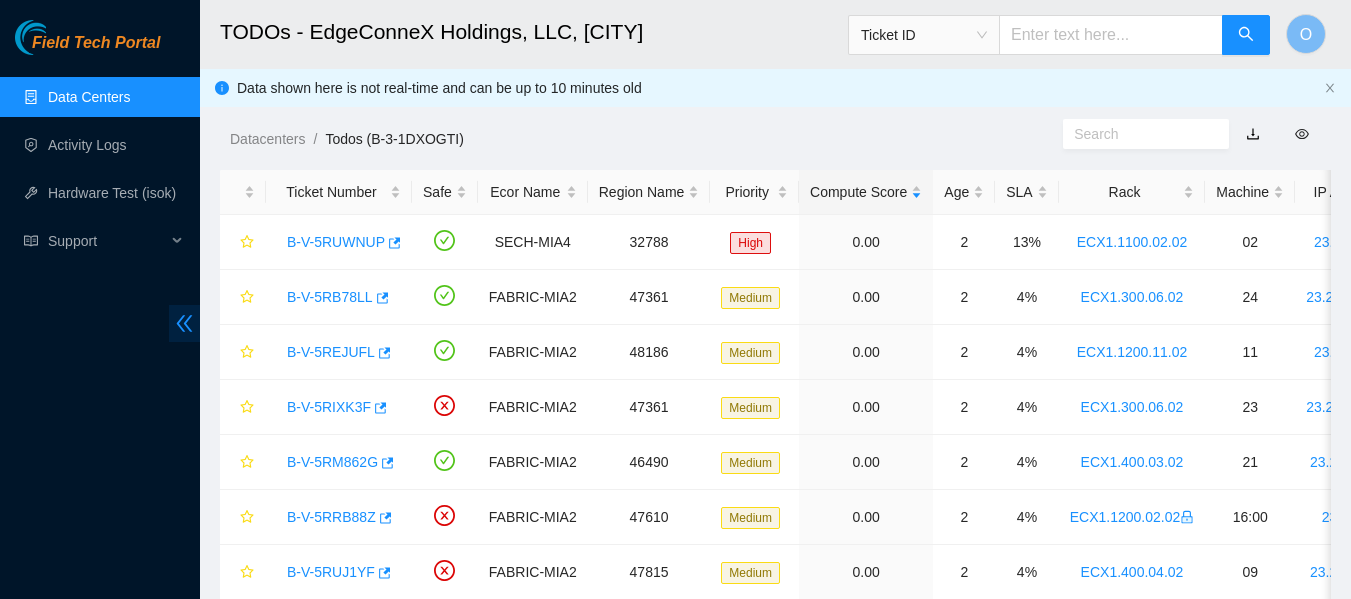 click 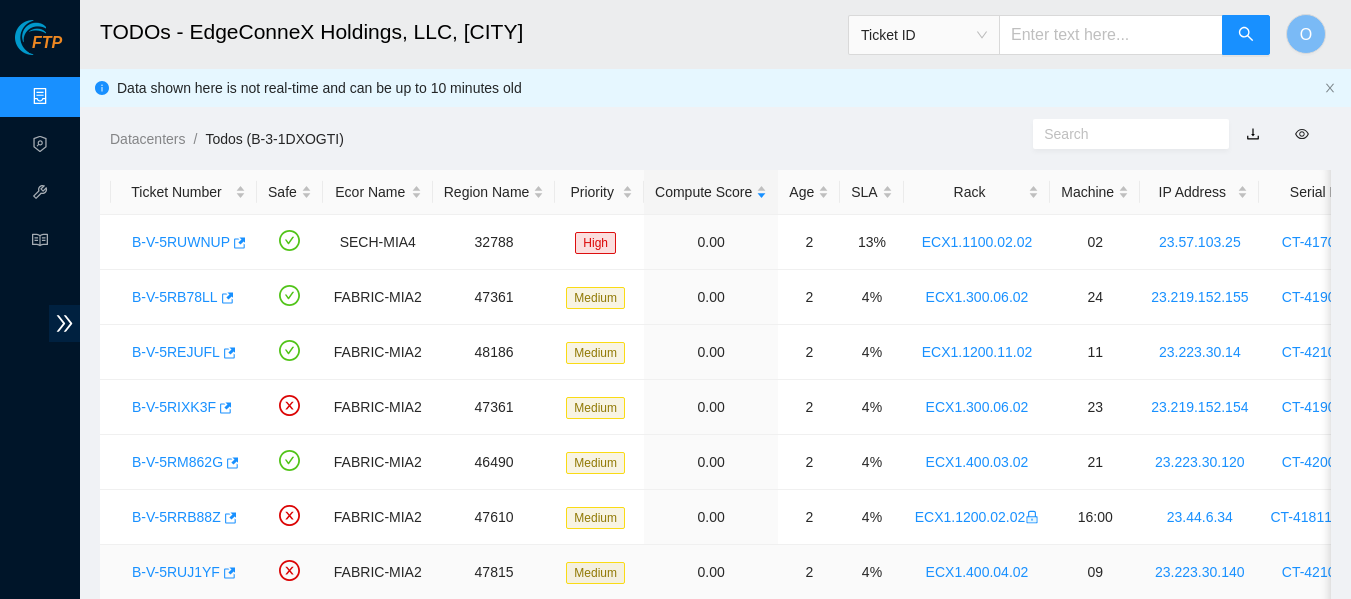 scroll, scrollTop: 0, scrollLeft: 0, axis: both 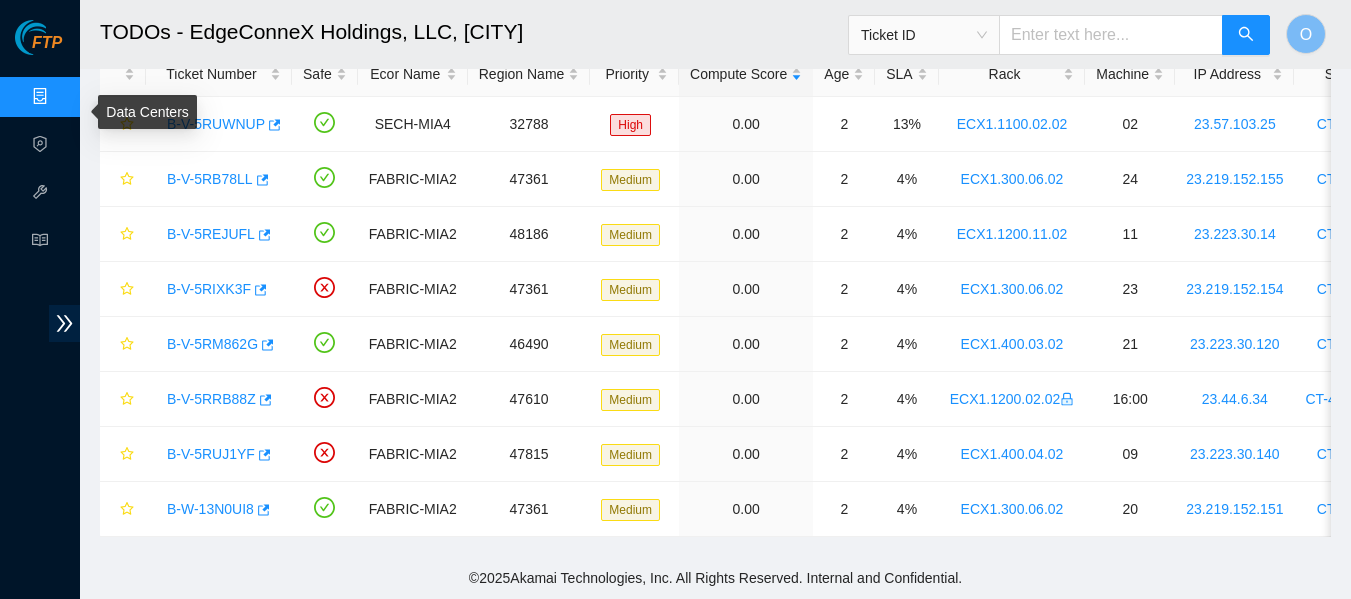 click on "Data Centers" at bounding box center [99, 97] 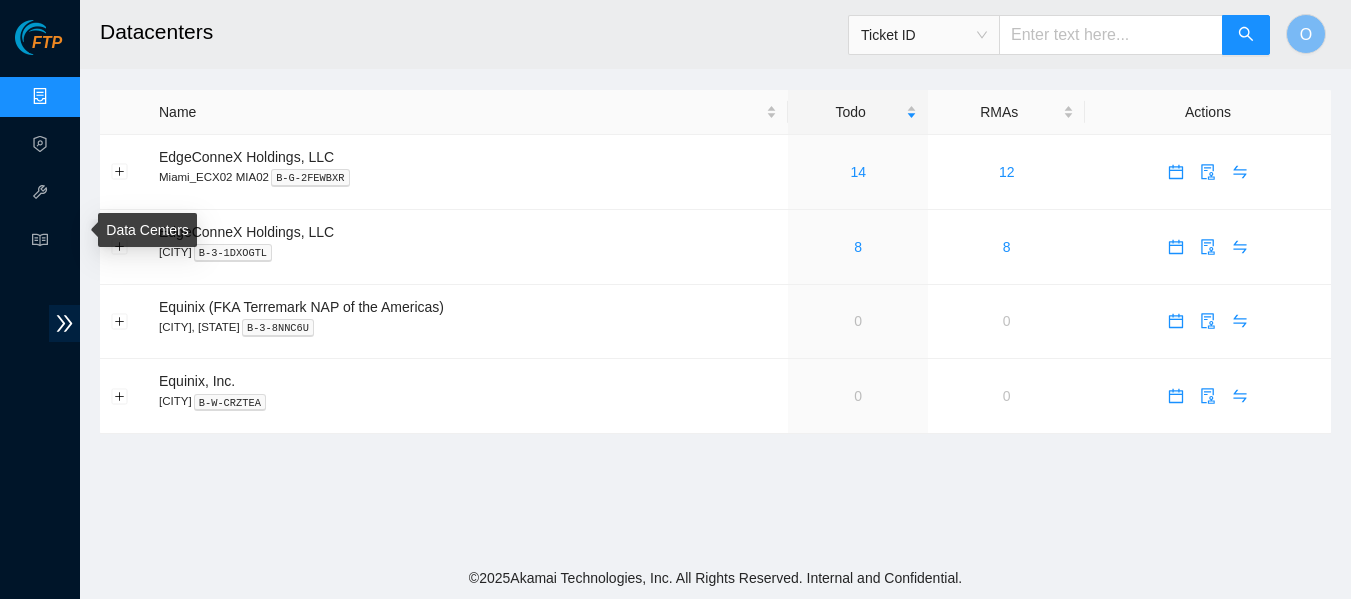 scroll, scrollTop: 0, scrollLeft: 0, axis: both 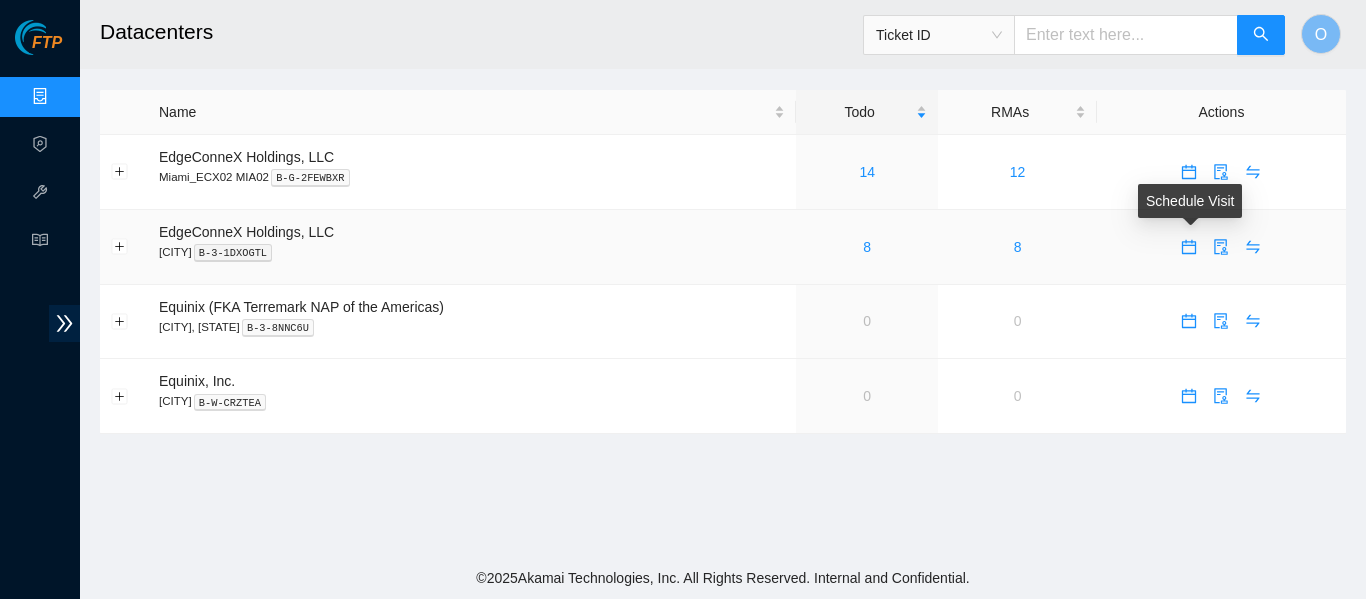 click 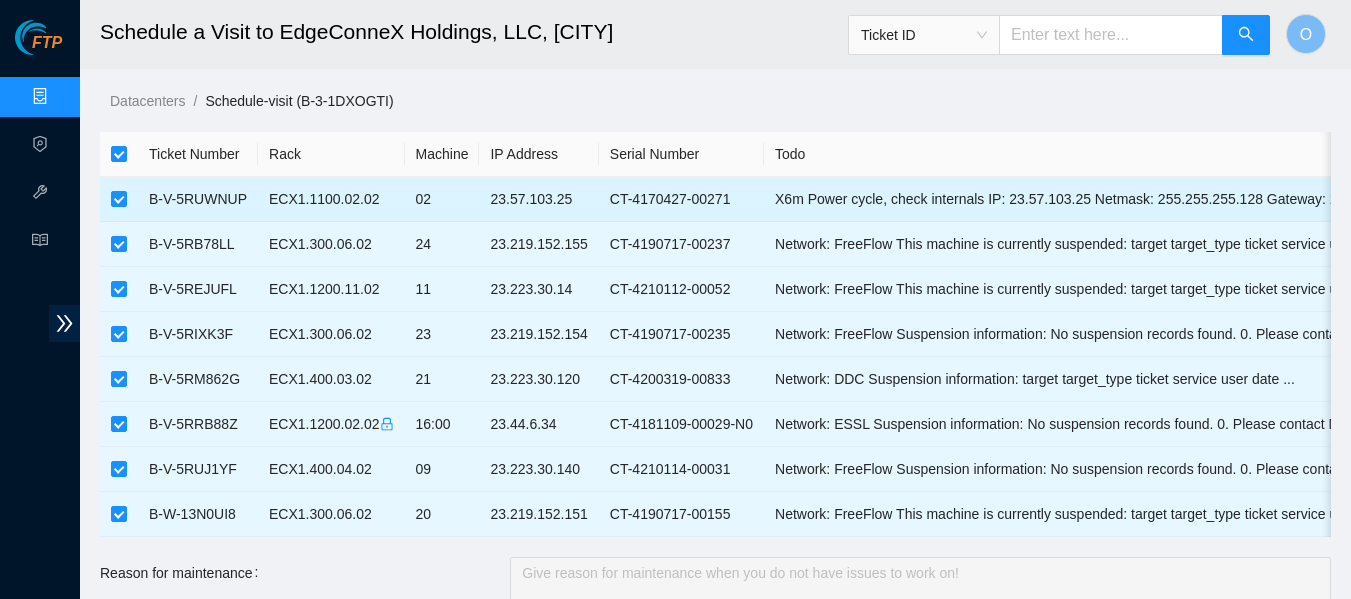 click at bounding box center [119, 199] 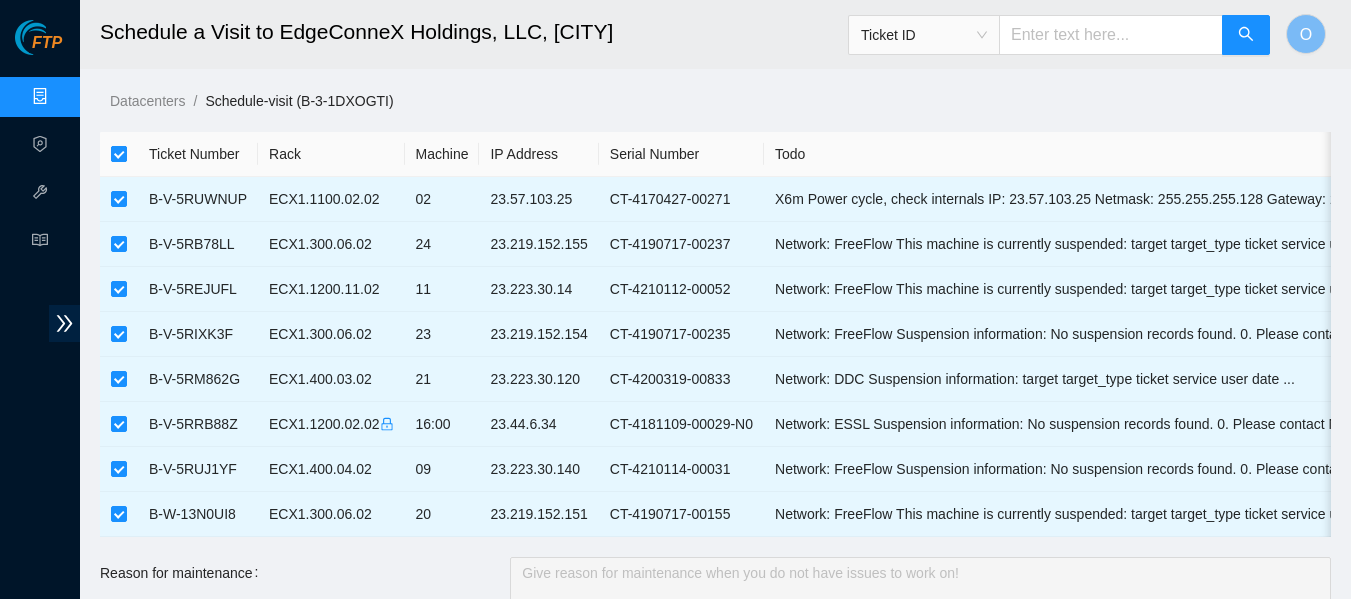 click at bounding box center [119, 154] 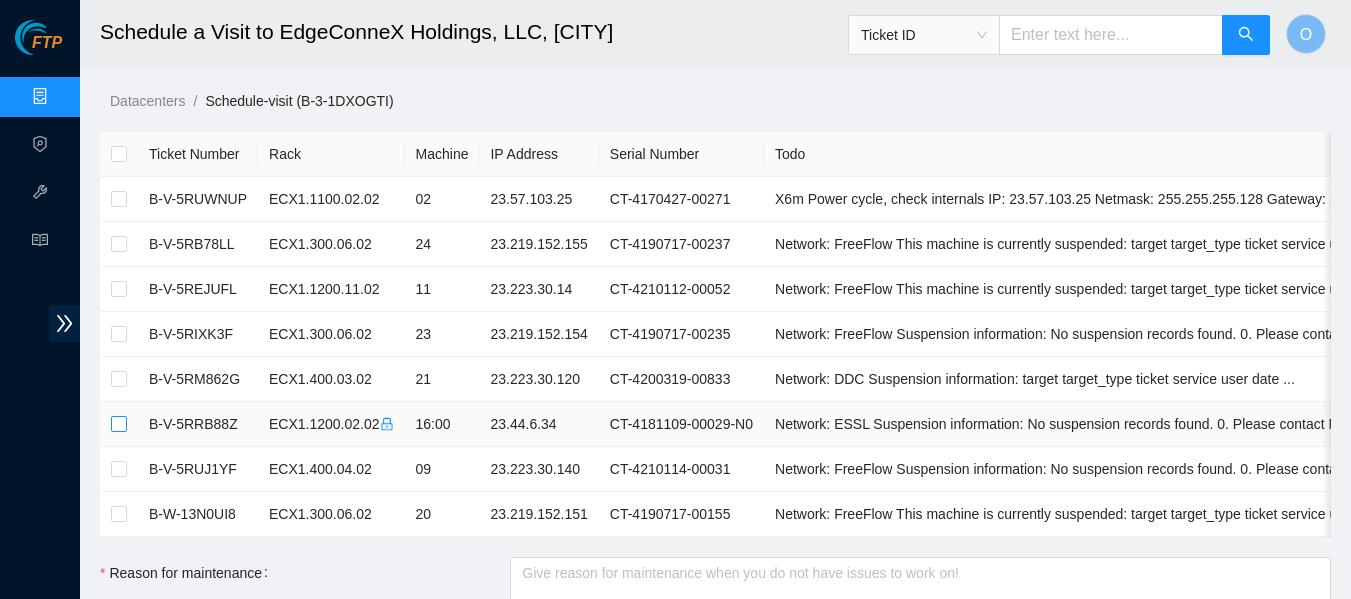 click at bounding box center (119, 424) 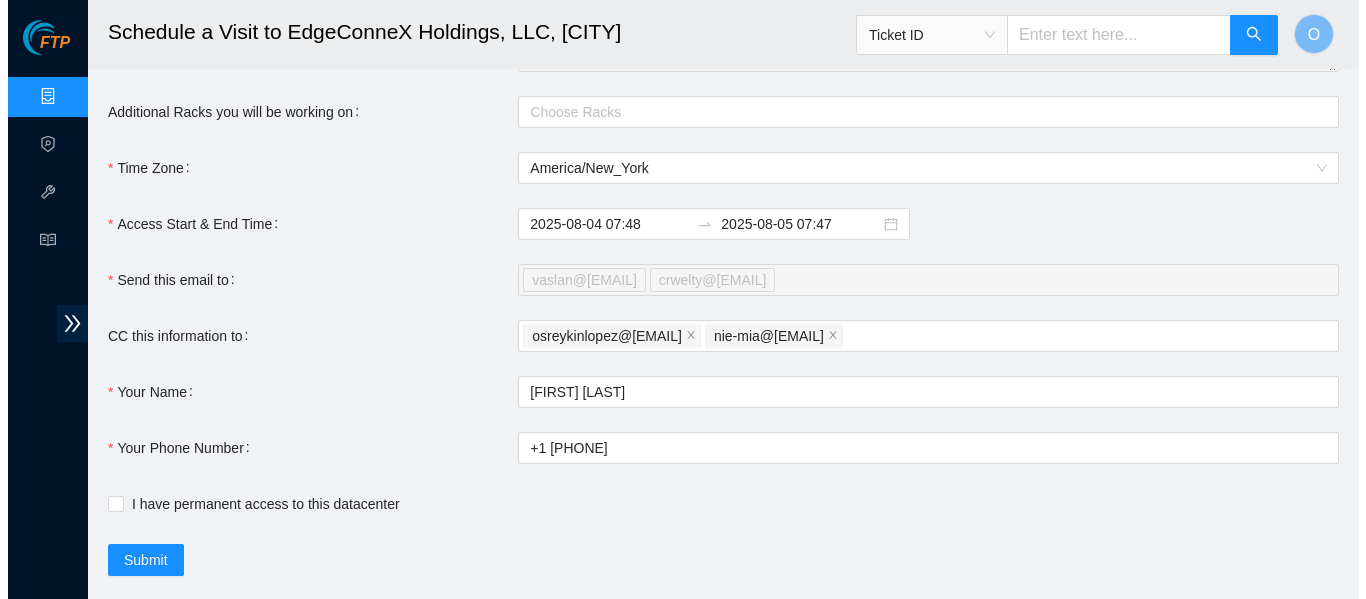 scroll, scrollTop: 562, scrollLeft: 0, axis: vertical 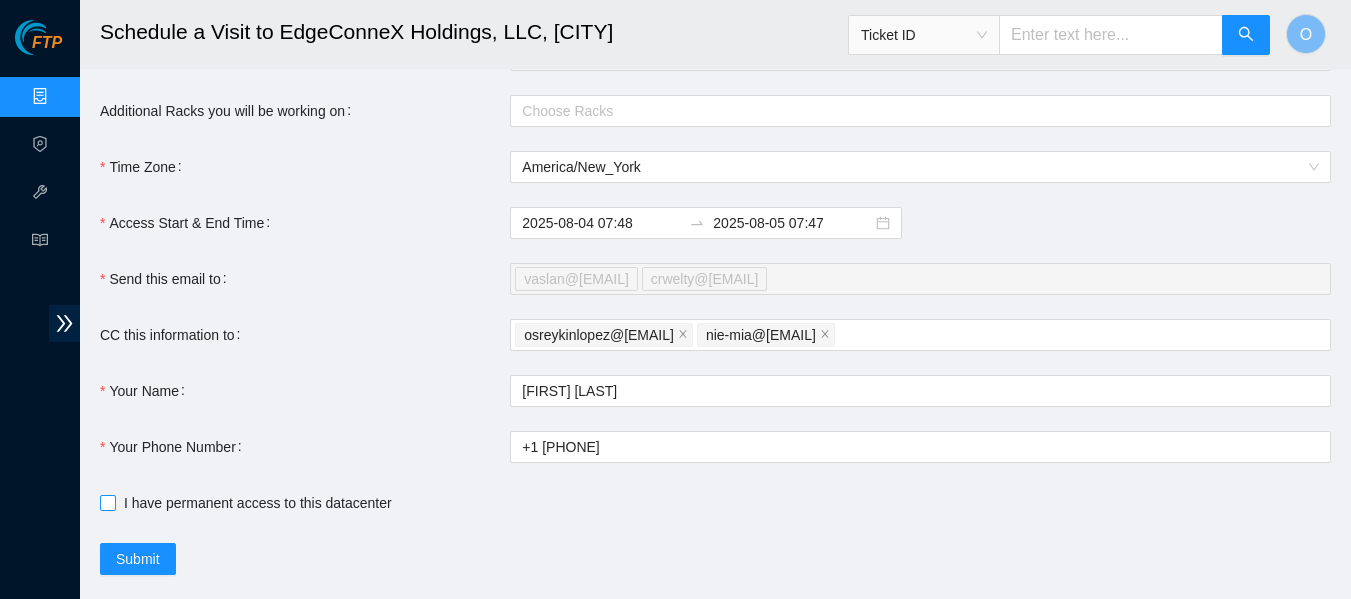 click at bounding box center [108, 503] 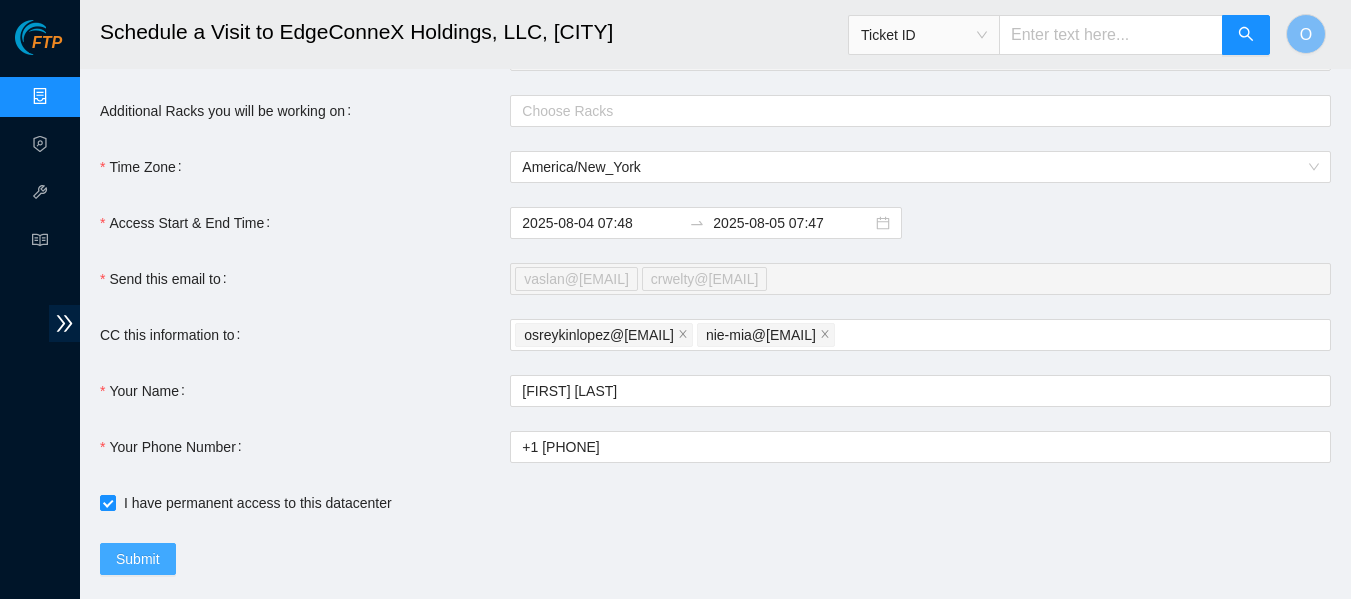 drag, startPoint x: 144, startPoint y: 568, endPoint x: 169, endPoint y: 548, distance: 32.01562 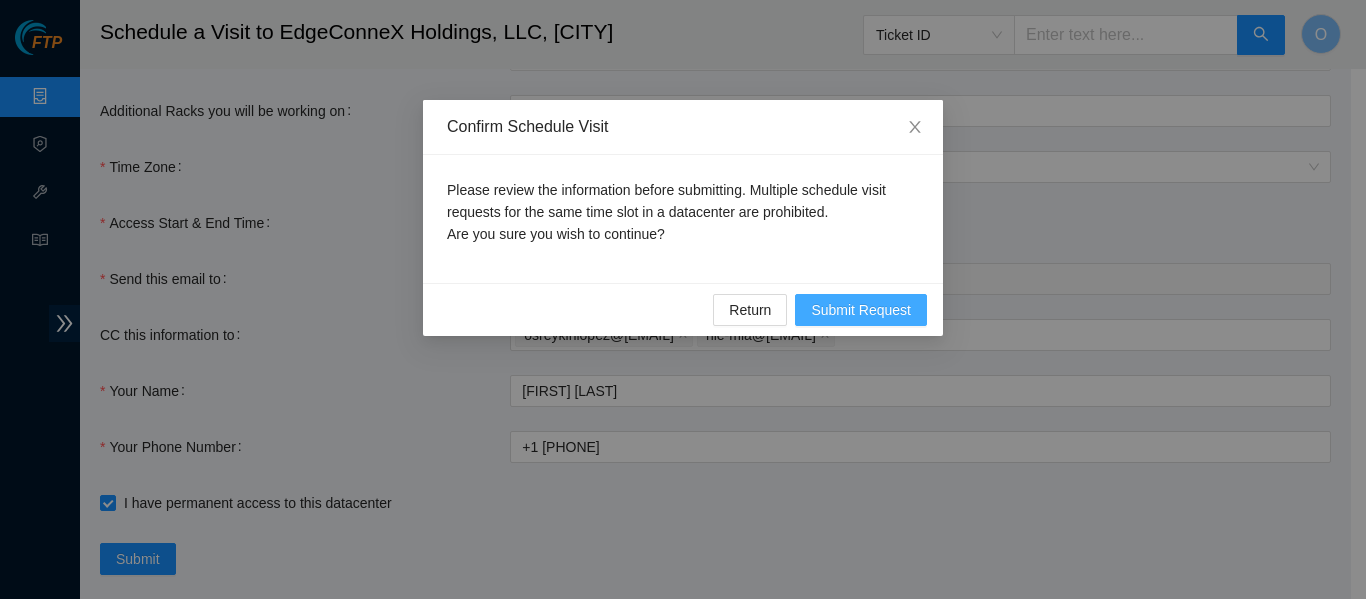 click on "Submit Request" at bounding box center (861, 310) 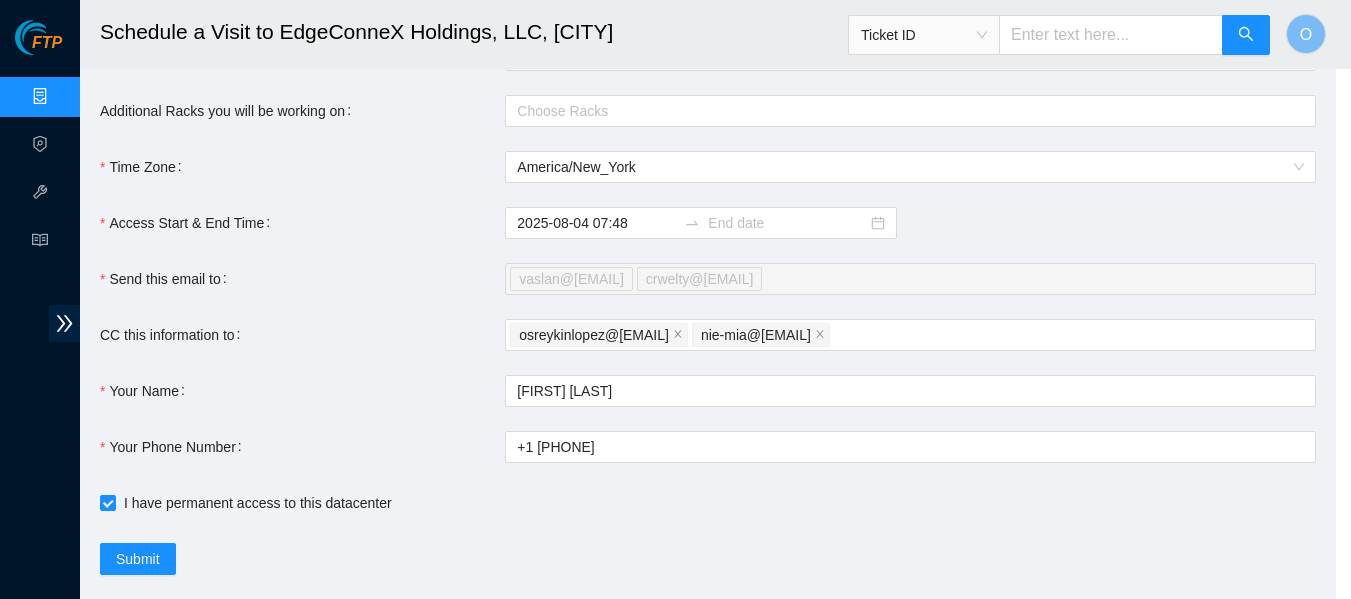 type 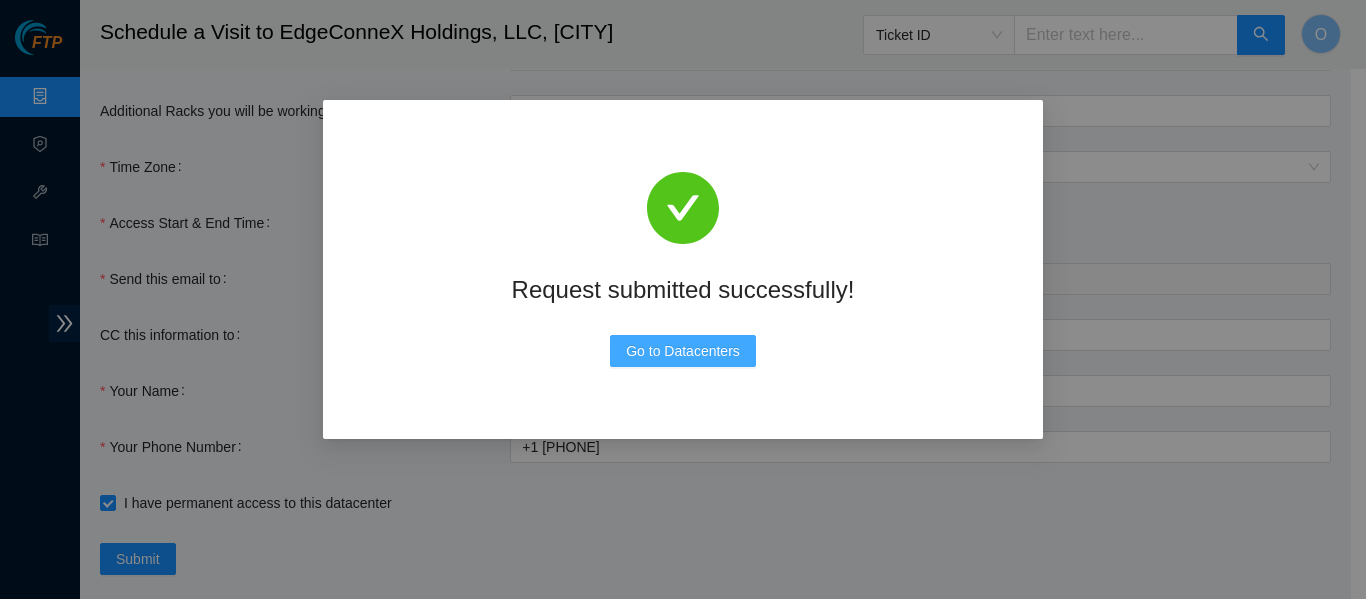 click on "Go to Datacenters" at bounding box center [683, 351] 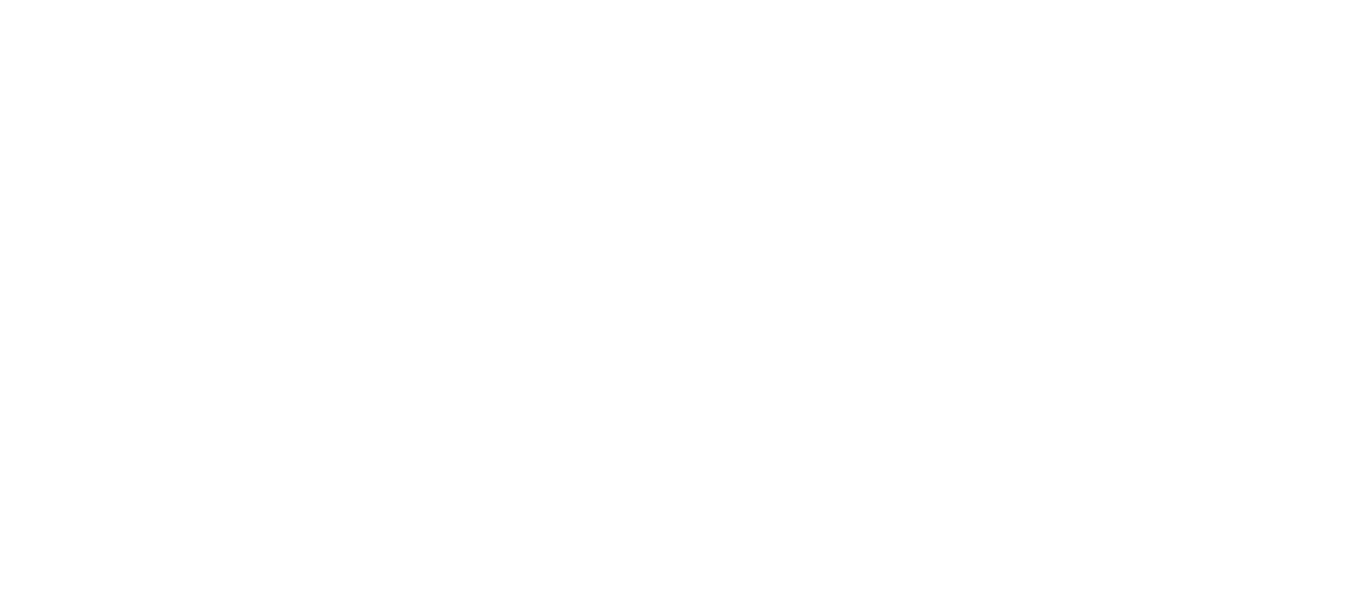 scroll, scrollTop: 0, scrollLeft: 0, axis: both 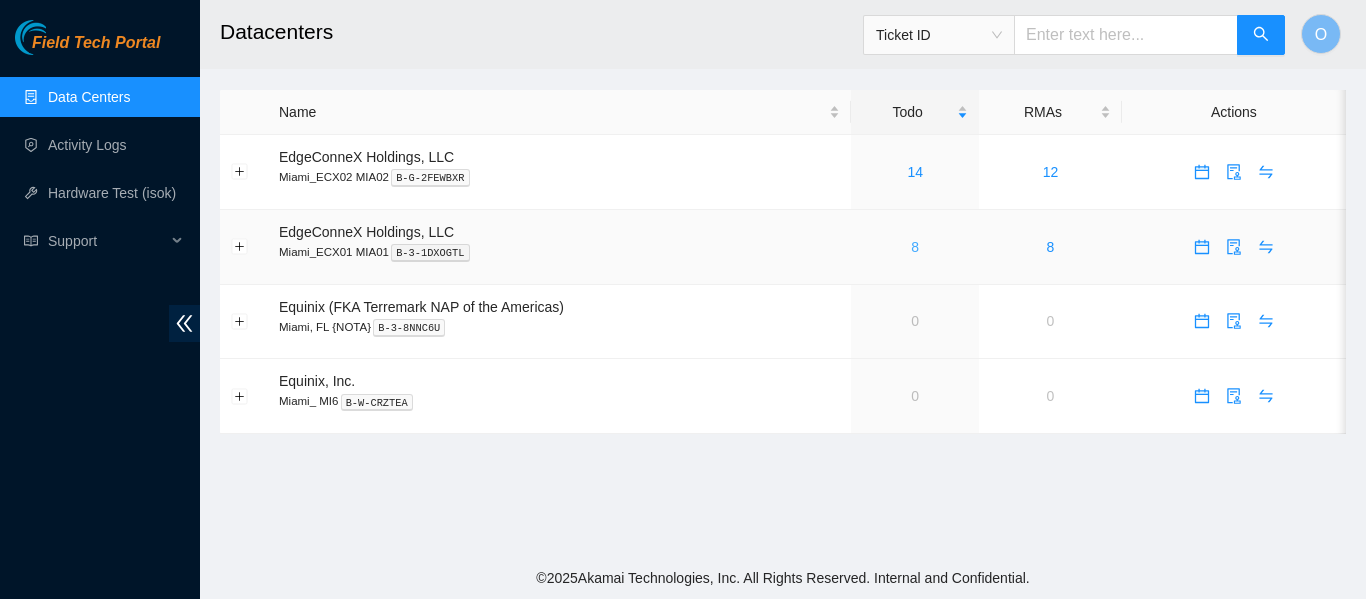 click on "8" at bounding box center (915, 247) 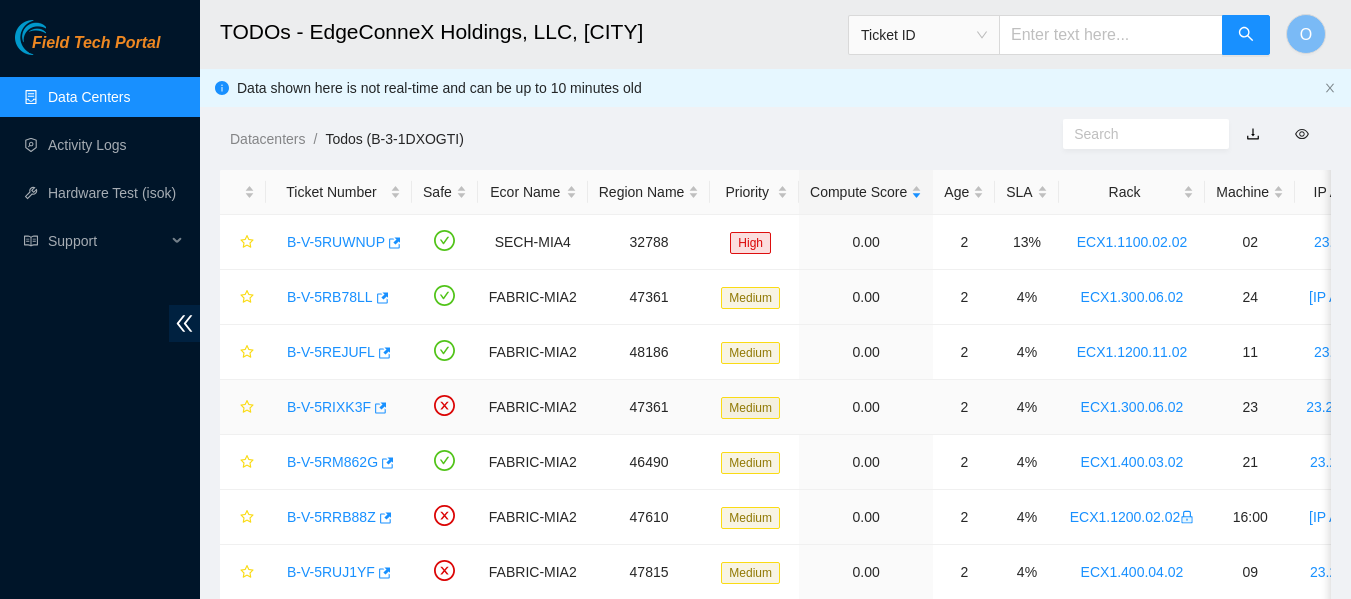 click on "B-V-5RIXK3F" at bounding box center [329, 407] 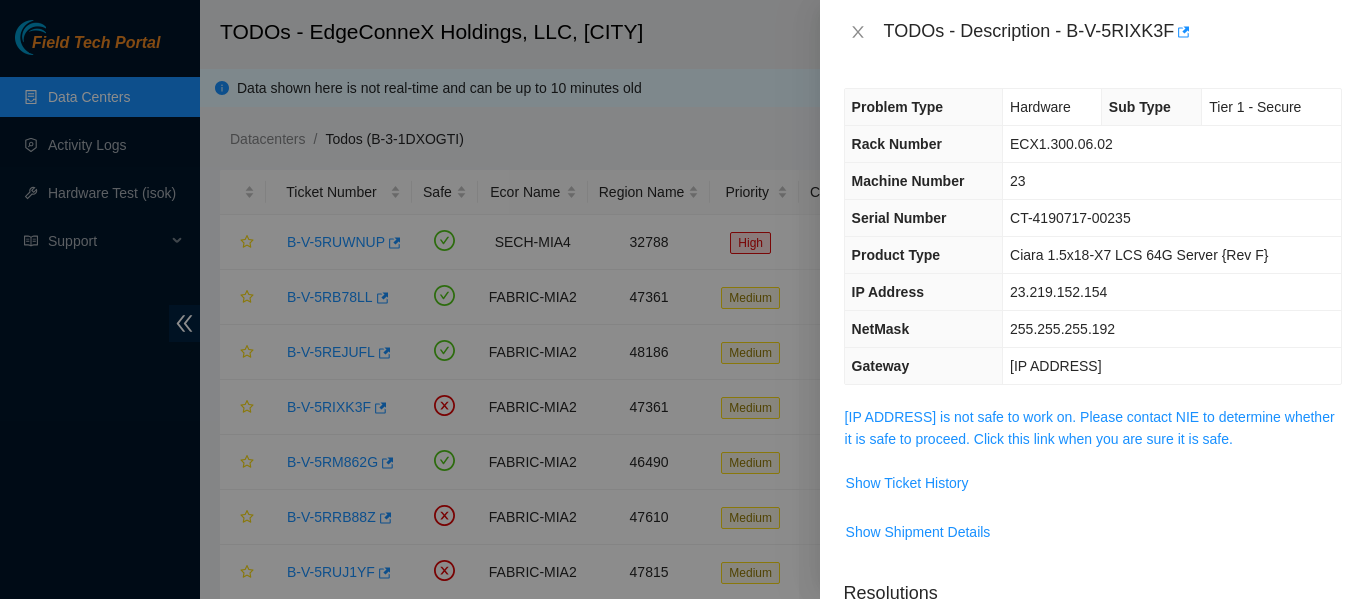 click on "TODOs - Description - B-V-5RIXK3F" at bounding box center [1113, 32] 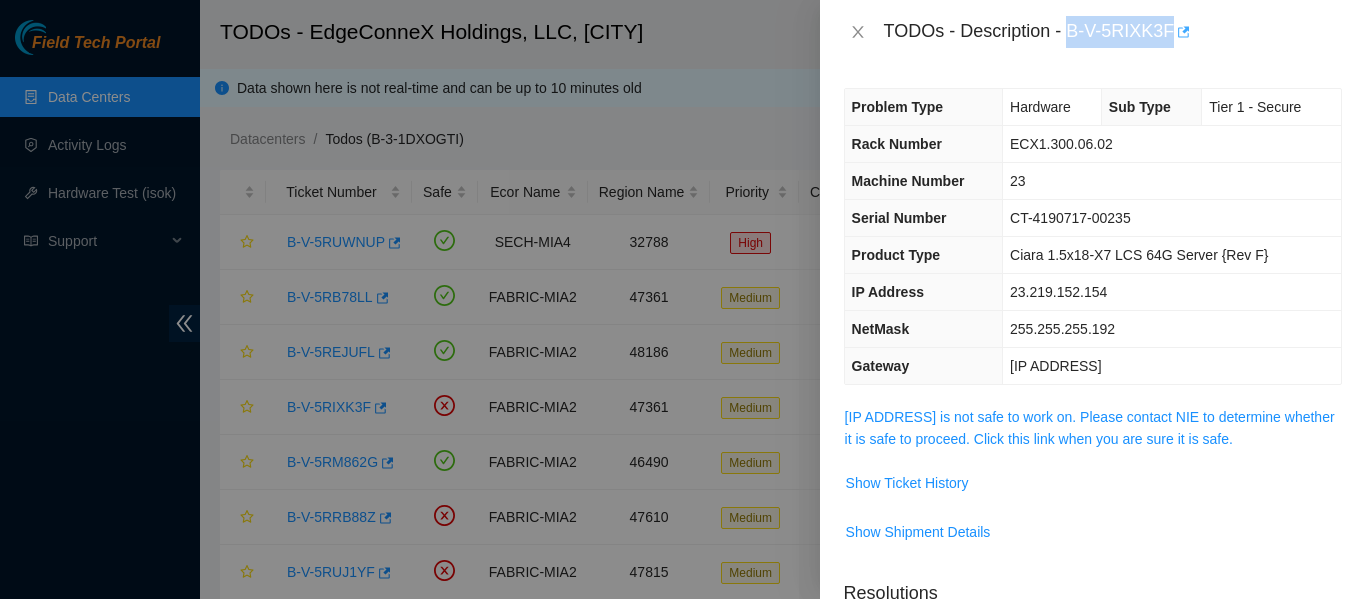 drag, startPoint x: 1067, startPoint y: 34, endPoint x: 1172, endPoint y: 33, distance: 105.00476 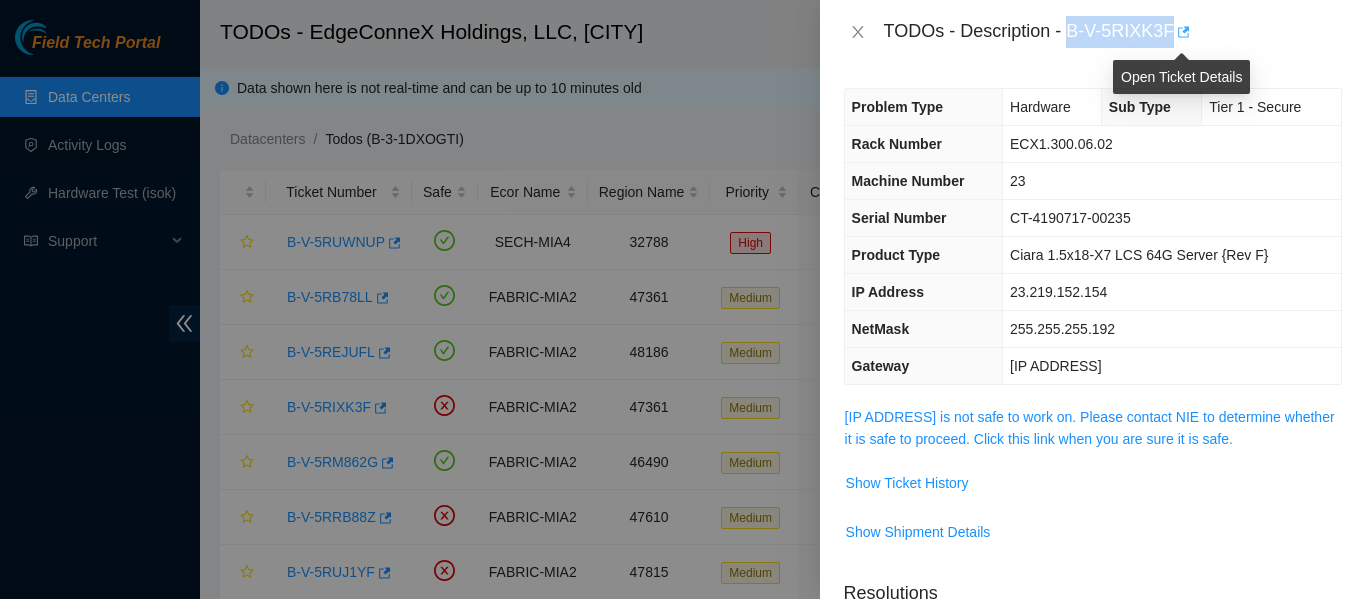 copy on "B-V-5RIXK3F" 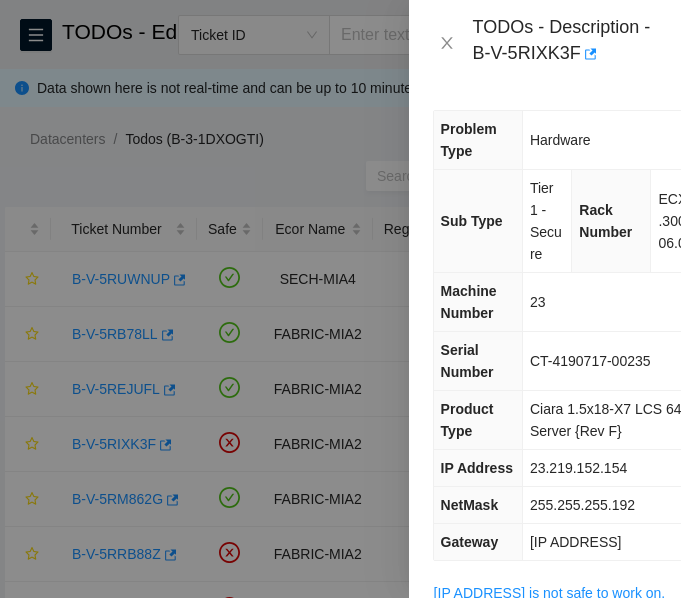 click on "Hardware" at bounding box center [612, 140] 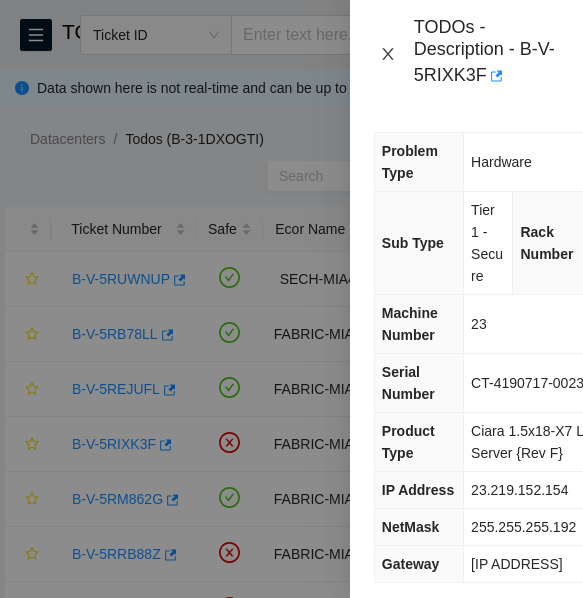 click 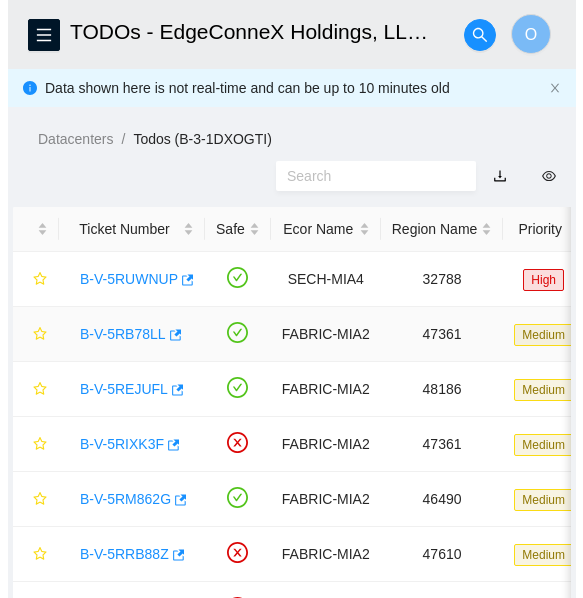 scroll, scrollTop: 156, scrollLeft: 0, axis: vertical 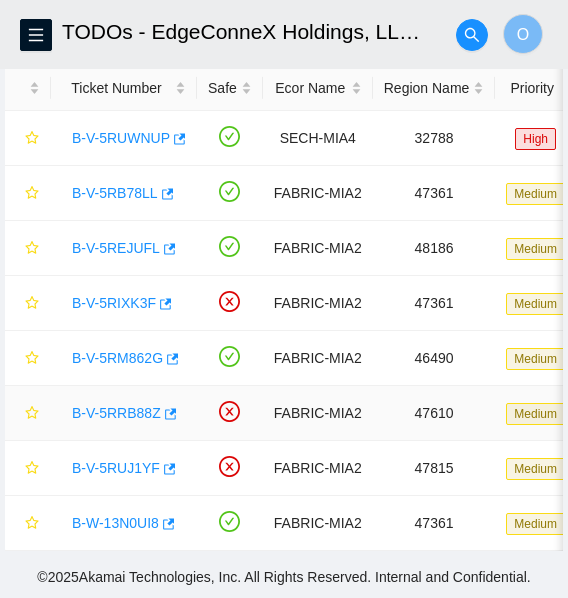 click on "B-V-5RRB88Z" at bounding box center [116, 413] 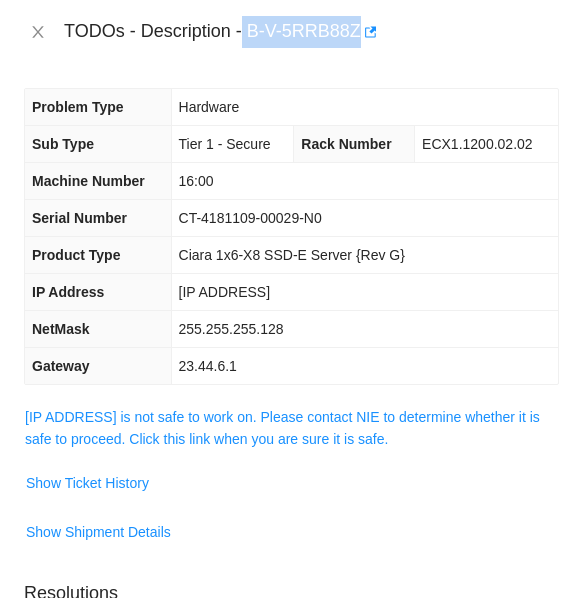 drag, startPoint x: 246, startPoint y: 30, endPoint x: 349, endPoint y: 34, distance: 103.077644 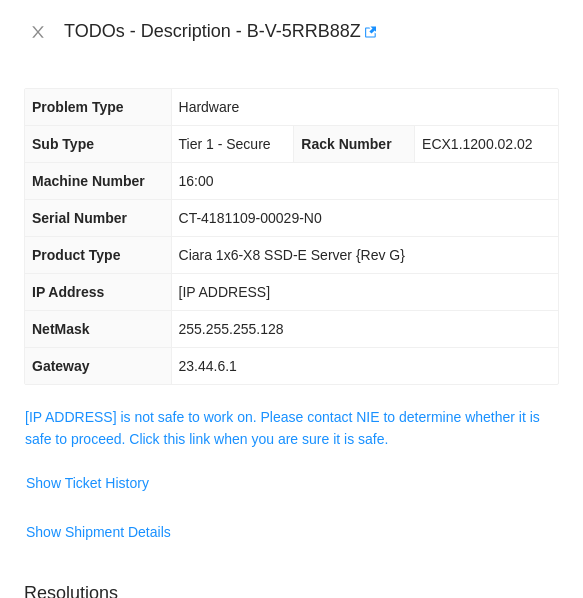 click on "TODOs - Description - B-V-5RRB88Z" at bounding box center [291, 32] 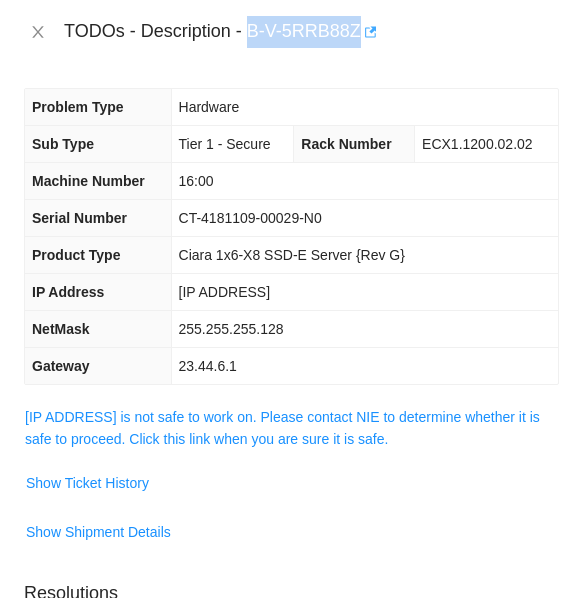drag, startPoint x: 249, startPoint y: 31, endPoint x: 361, endPoint y: 39, distance: 112.28535 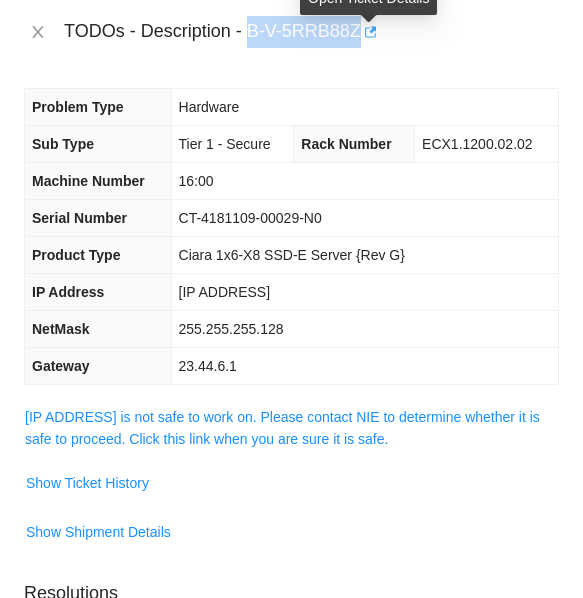 copy on "B-V-5RRB88Z" 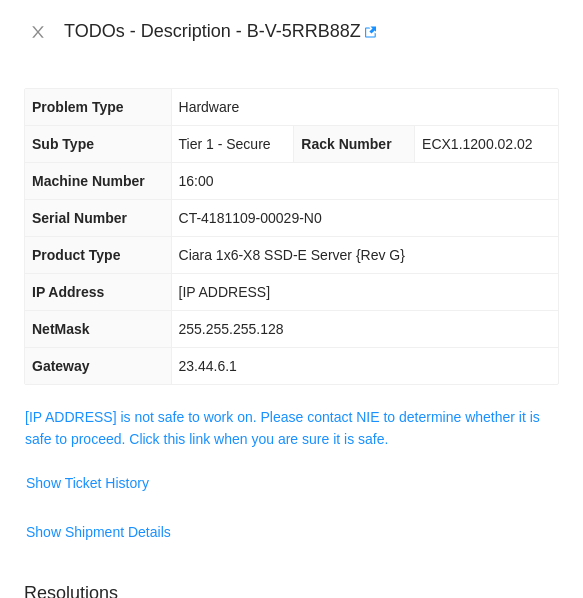 click on "TODOs - Description - B-V-5RRB88Z" at bounding box center [291, 32] 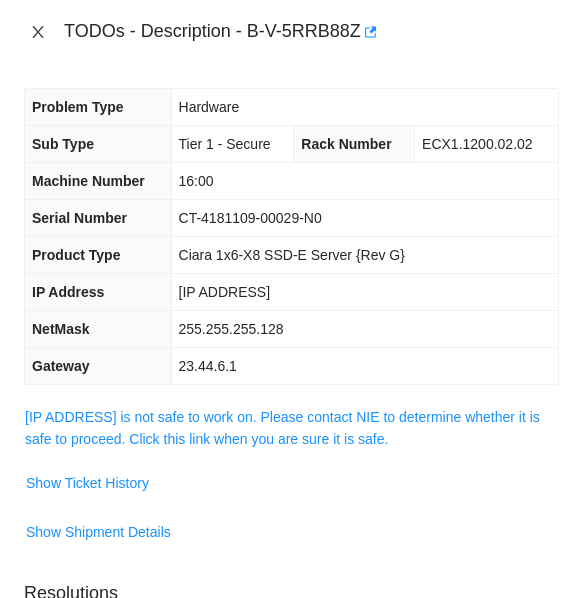click 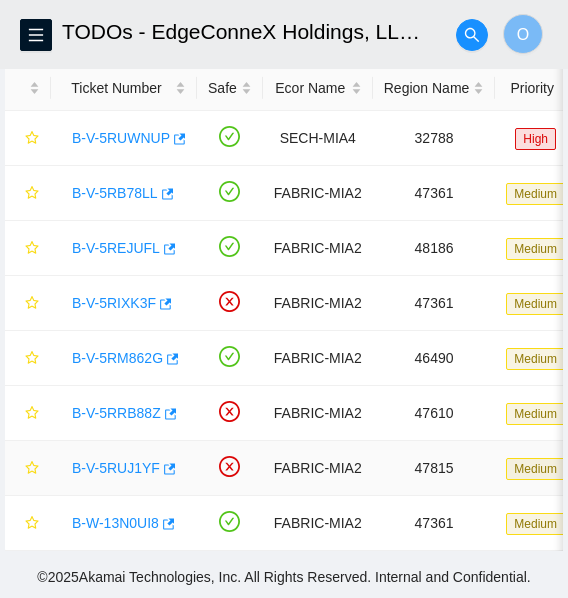 click on "B-V-5RUJ1YF" at bounding box center (116, 468) 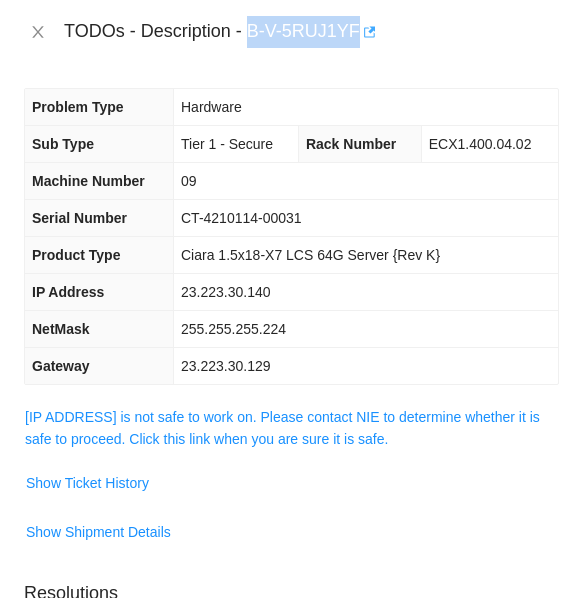 drag, startPoint x: 247, startPoint y: 21, endPoint x: 363, endPoint y: 29, distance: 116.275536 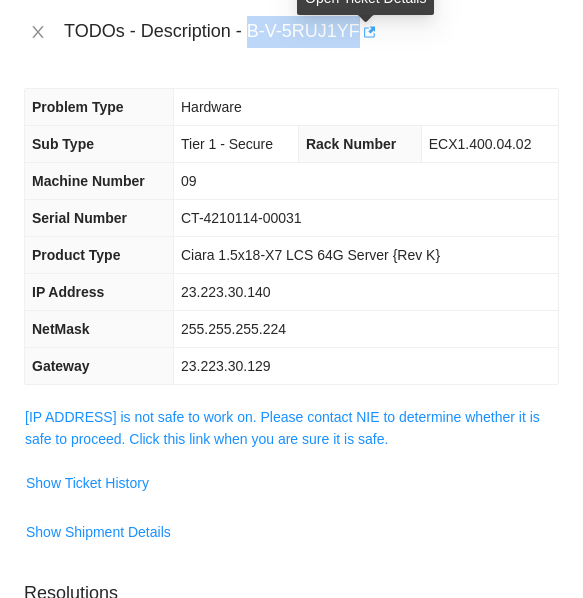 copy on "B-V-5RUJ1YF" 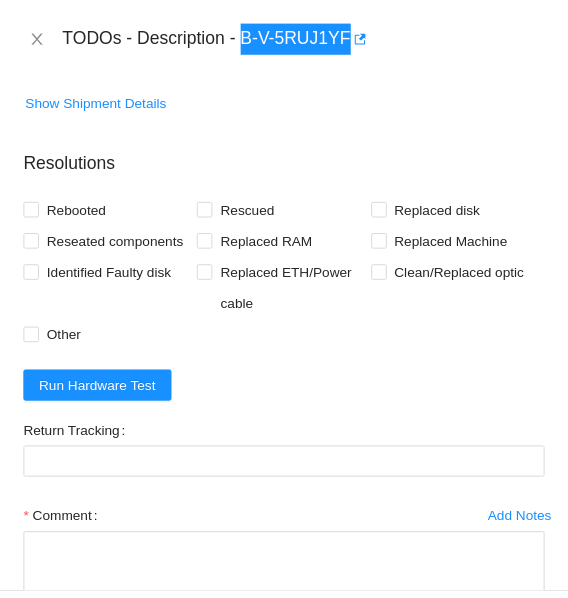 scroll, scrollTop: 0, scrollLeft: 0, axis: both 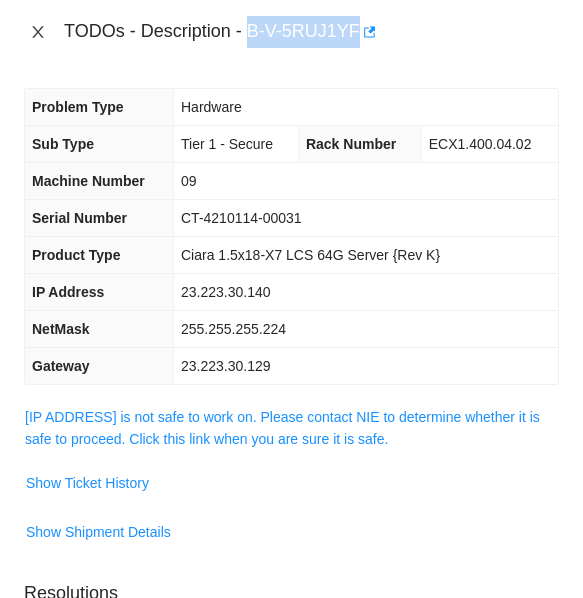 click 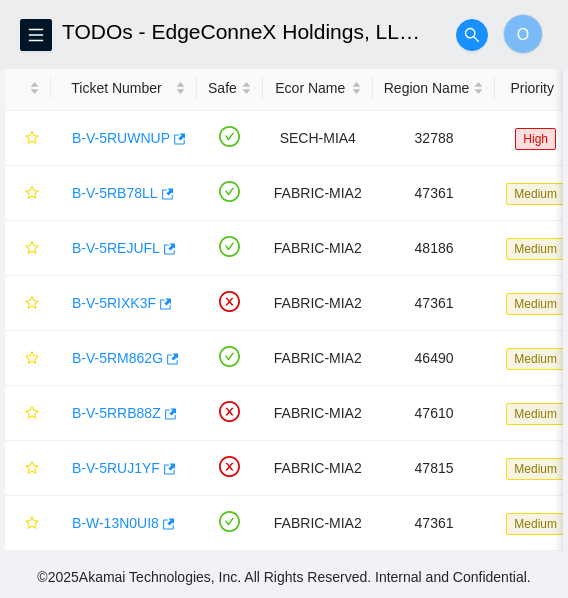 click on "FTP Data Centers Activity Logs Hardware Test (isok) Support   TODOs - EdgeConneX Holdings, LLC, Miami_ECX01 MIA01    O Data shown here is not real-time and can be up to 10 minutes old Datacenters / Todos (B-3-1DXOGTI) / Ticket Number Safe Ecor Name Region Name Priority Compute Score Age SLA Rack Machine IP Address Serial Number Server Type                               B-V-5RUWNUP SECH-MIA4 32788 High 0.00 2 13%  ECX1.1100.02.02    02 23.57.103.25 CT-4170427-00271 Ciara 1x2-X6m 2TB 64G 4x10GE Server {E5-2698} {Rev D}   B-V-5RB78LL FABRIC-MIA2 47361 Medium 0.00 2 4%  ECX1.300.06.02    24 23.219.152.155 CT-4190717-00237 Ciara 1.5x18-X7 LCS 64G Server {Rev F}   B-V-5REJUFL FABRIC-MIA2 48186 Medium 0.00 2 4%  ECX1.1200.11.02    11 23.223.30.14 CT-4210112-00052 Ciara 1.5x18-X7 LCS 64G Server {Rev K}   B-V-5RIXK3F FABRIC-MIA2 47361 Medium 0.00 2 4%  ECX1.300.06.02    23 23.219.152.154 CT-4190717-00235 Ciara 1.5x18-X7 LCS 64G Server {Rev F}   B-V-5RM862G FABRIC-MIA2 46490 Medium 0.00 2 4%    21   2" at bounding box center (284, 158) 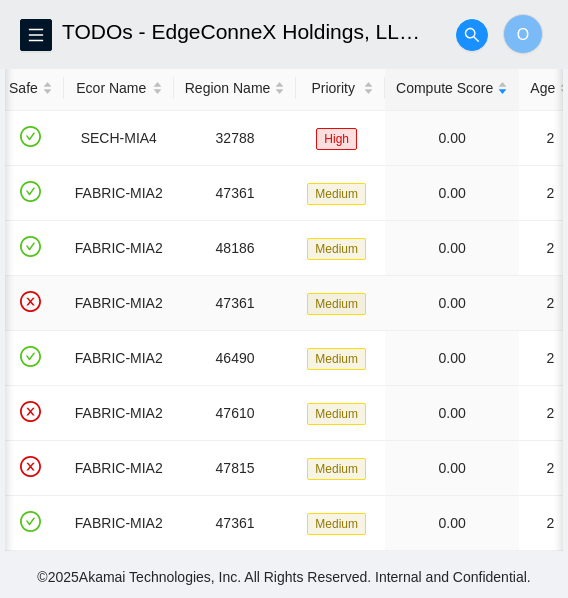 click on "FABRIC-MIA2" at bounding box center [119, 303] 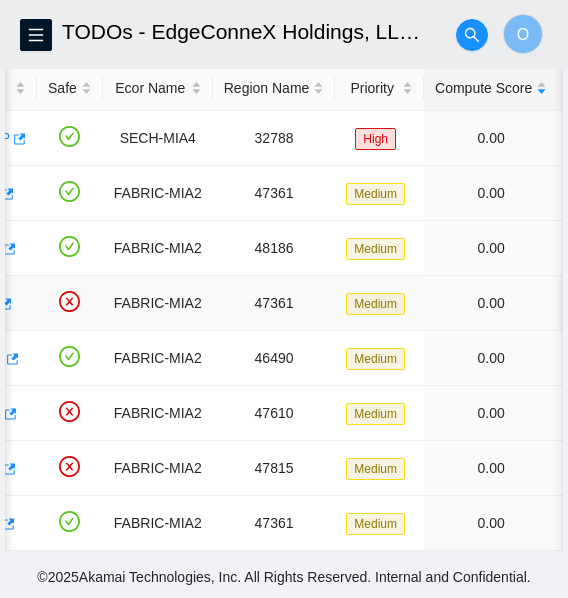 scroll, scrollTop: 0, scrollLeft: 0, axis: both 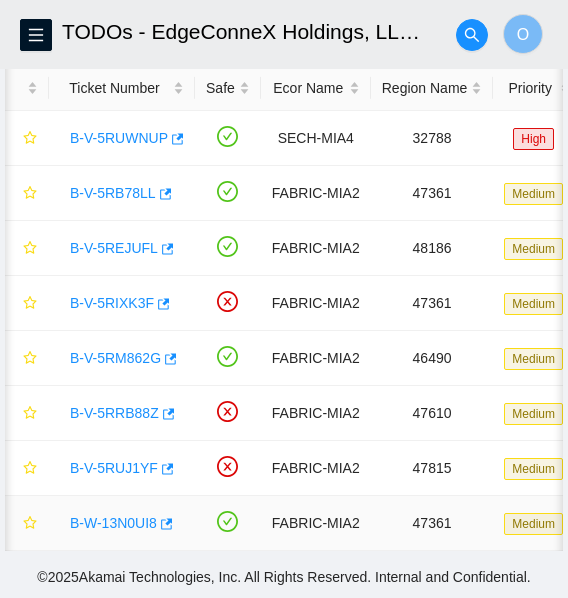 click on "B-W-13N0UI8" at bounding box center (113, 523) 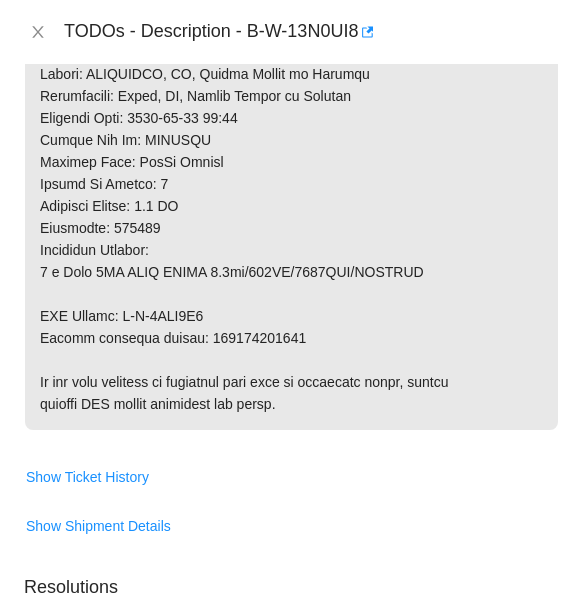 scroll, scrollTop: 1394, scrollLeft: 0, axis: vertical 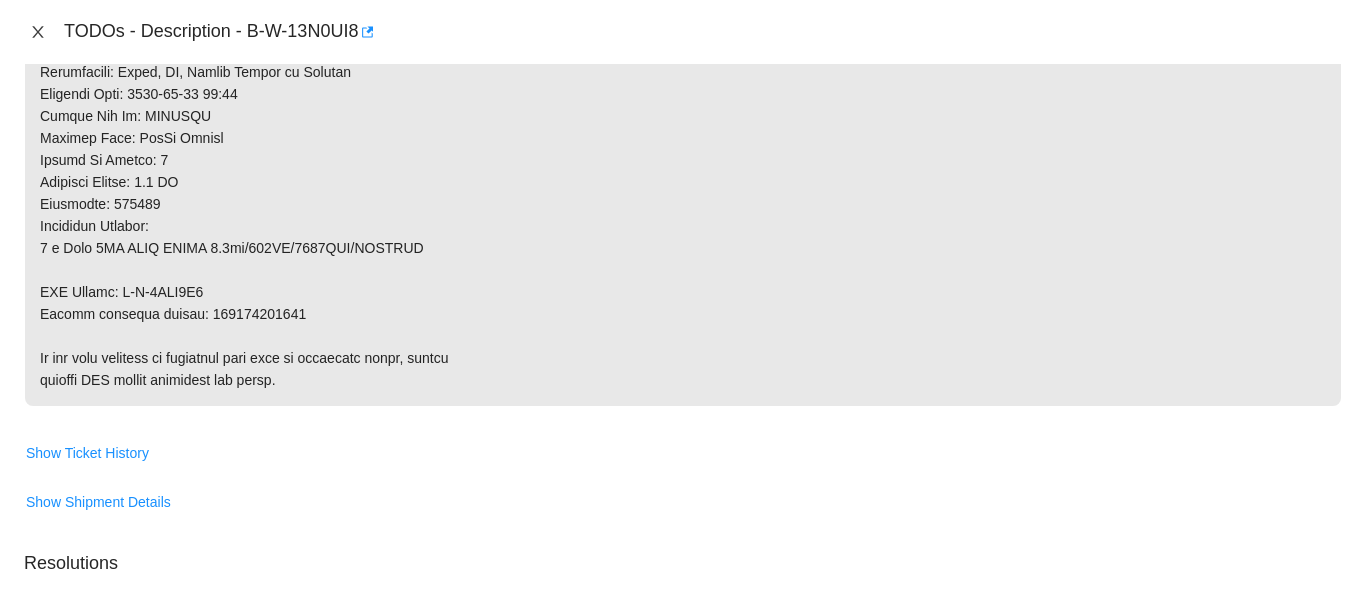 click 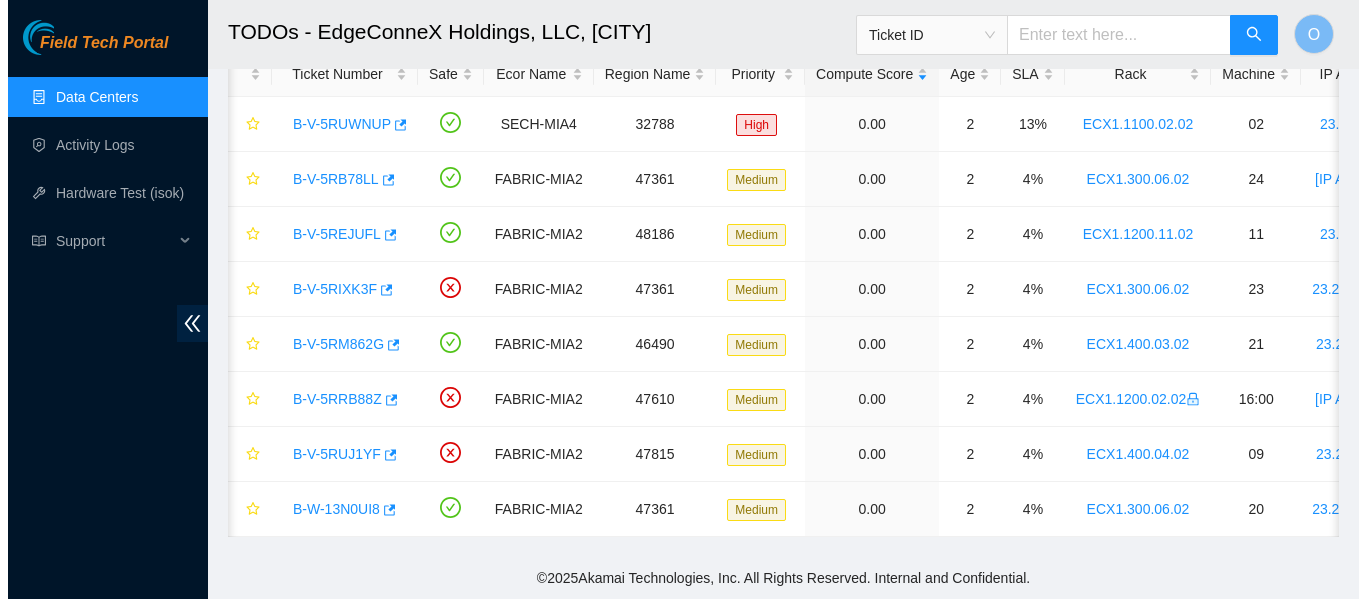 scroll, scrollTop: 721, scrollLeft: 0, axis: vertical 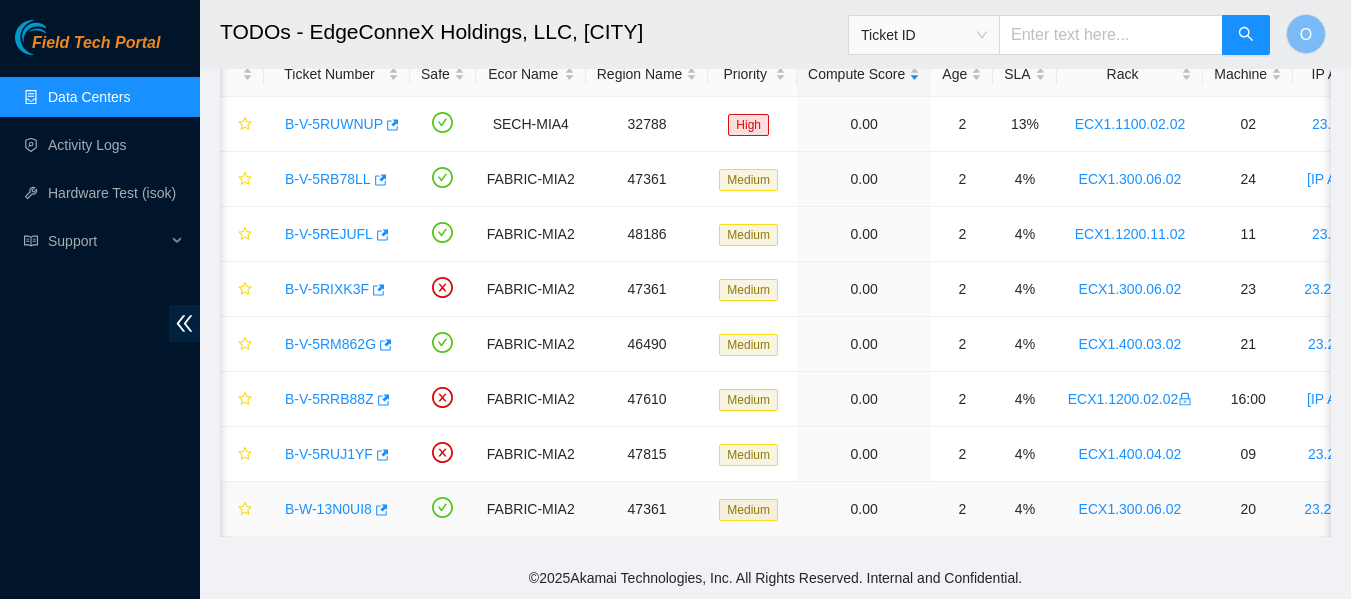 click on "B-W-13N0UI8" at bounding box center (328, 509) 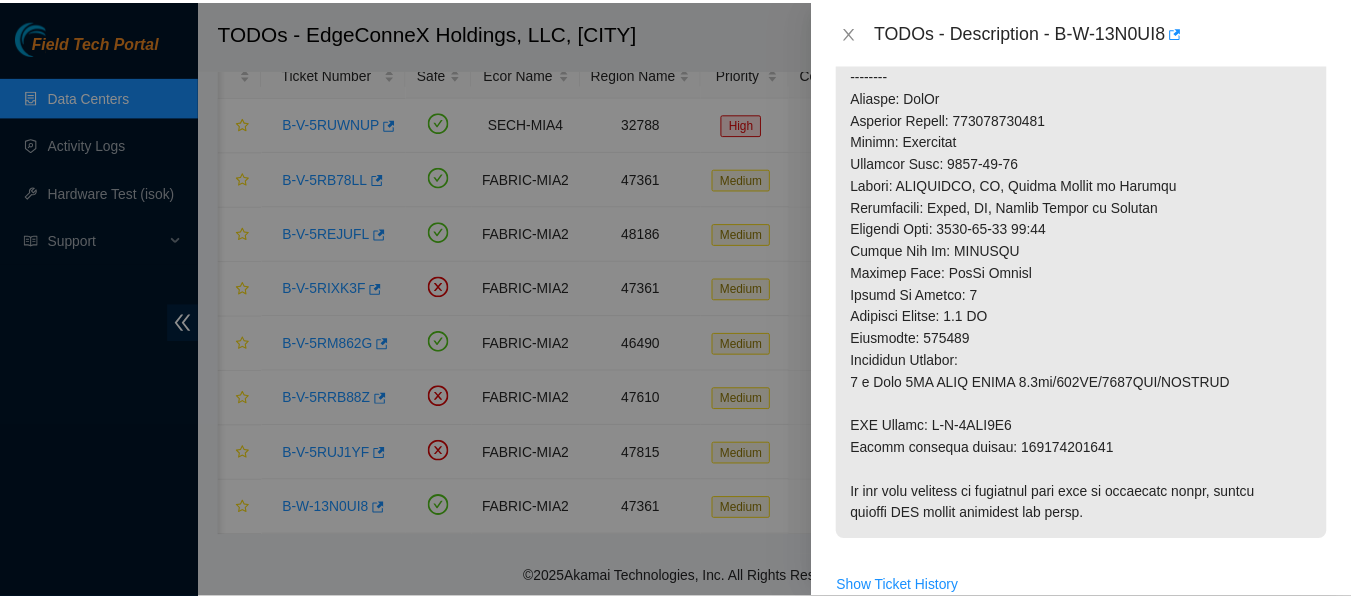scroll, scrollTop: 1279, scrollLeft: 0, axis: vertical 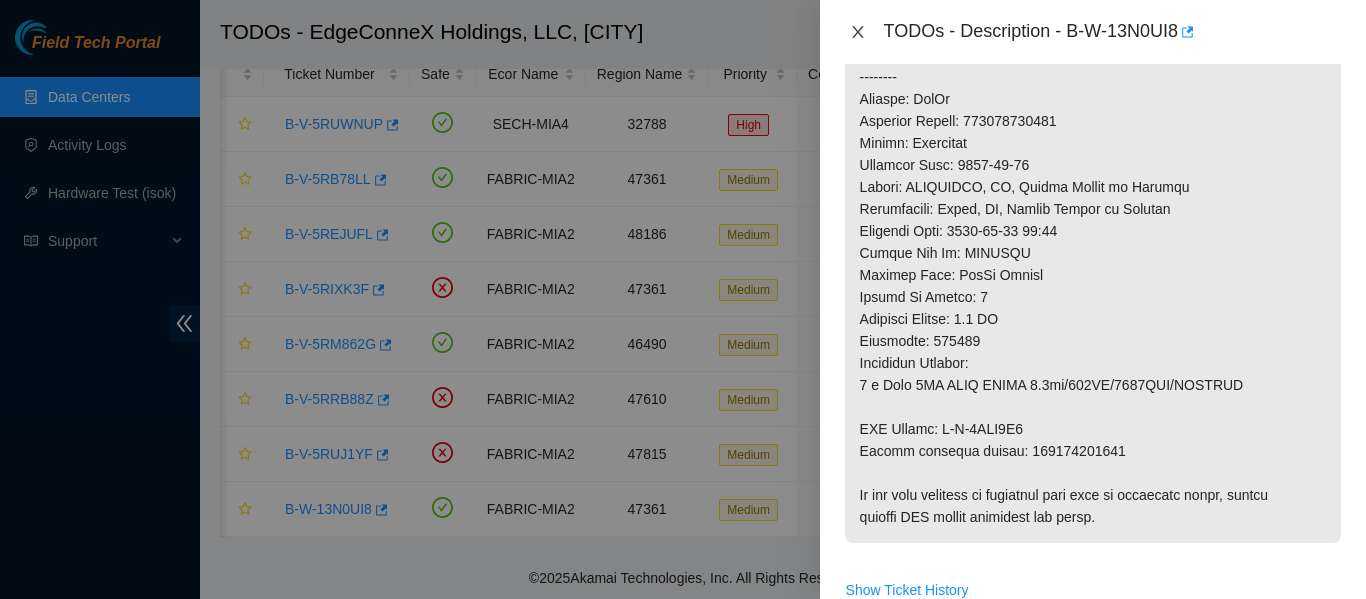 click 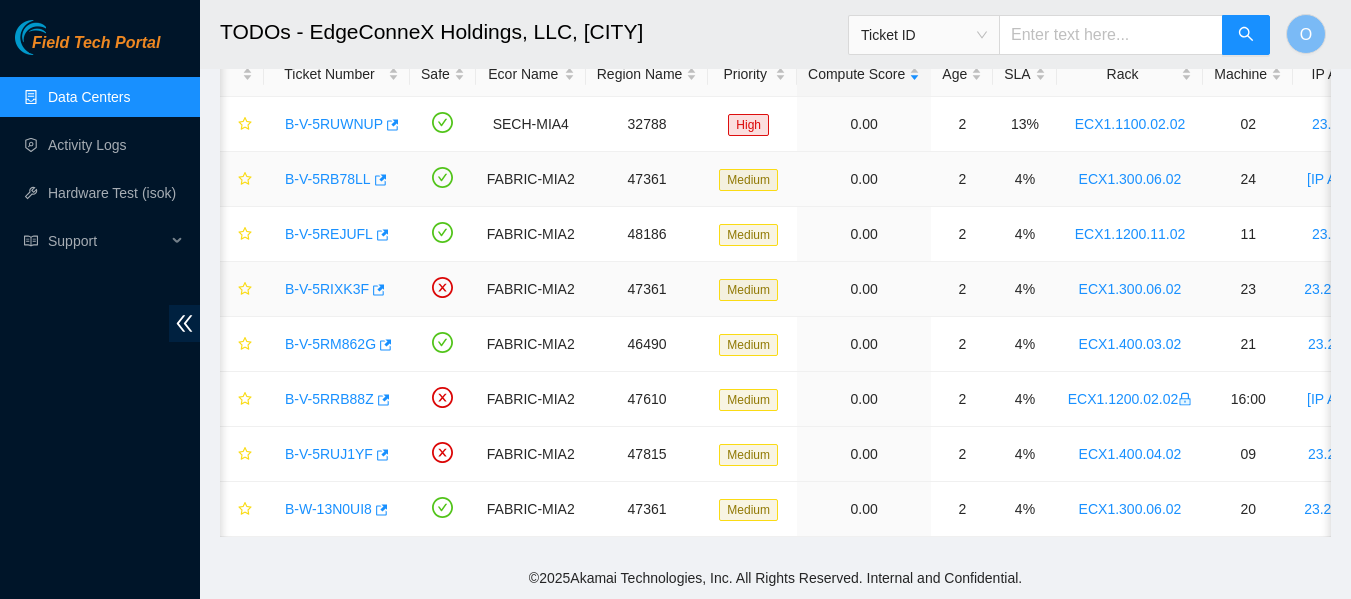 scroll, scrollTop: 721, scrollLeft: 0, axis: vertical 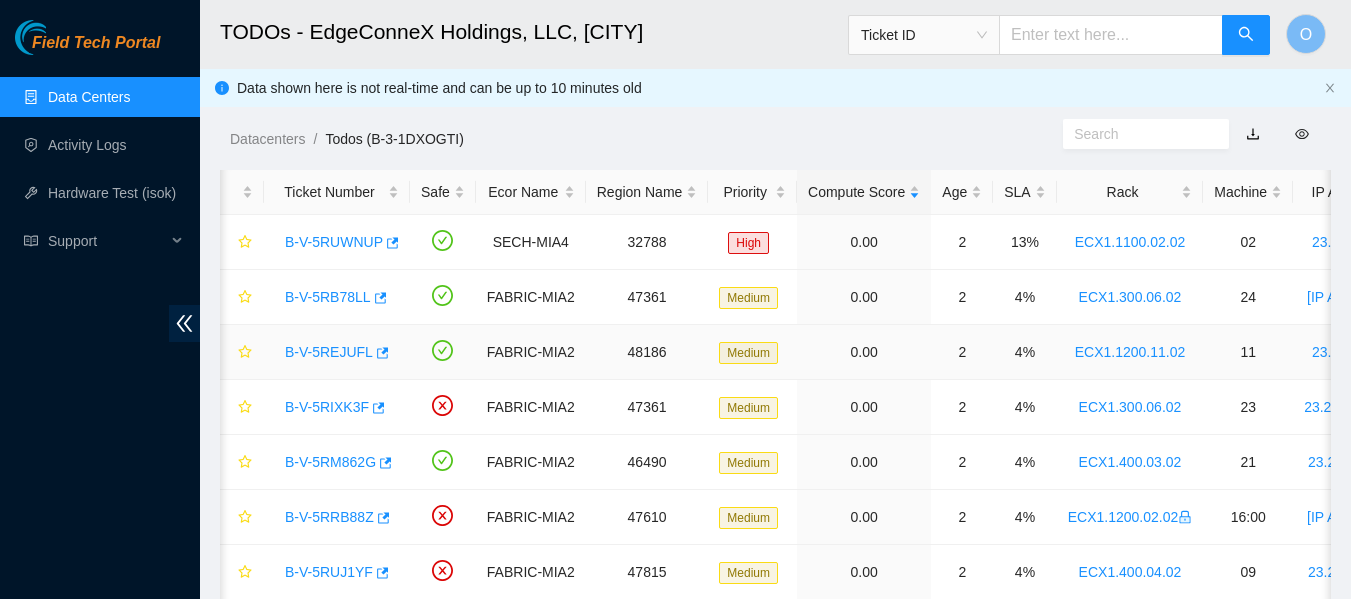 click on "B-V-5REJUFL" at bounding box center [329, 352] 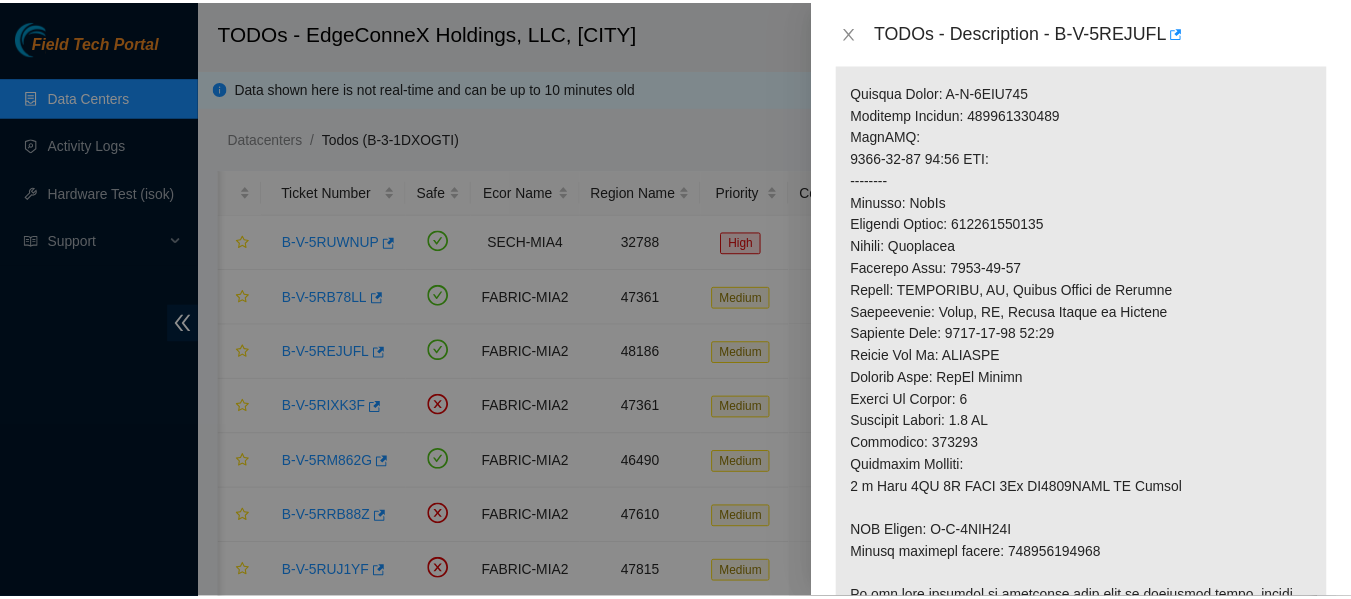 scroll, scrollTop: 826, scrollLeft: 0, axis: vertical 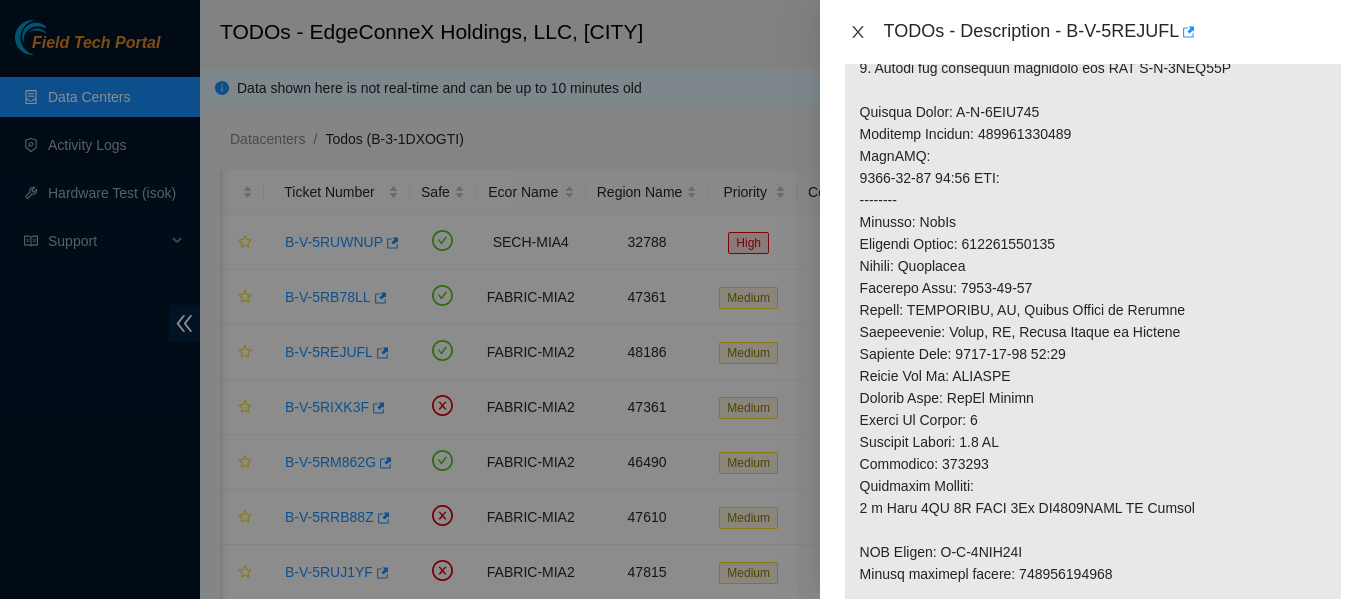 click 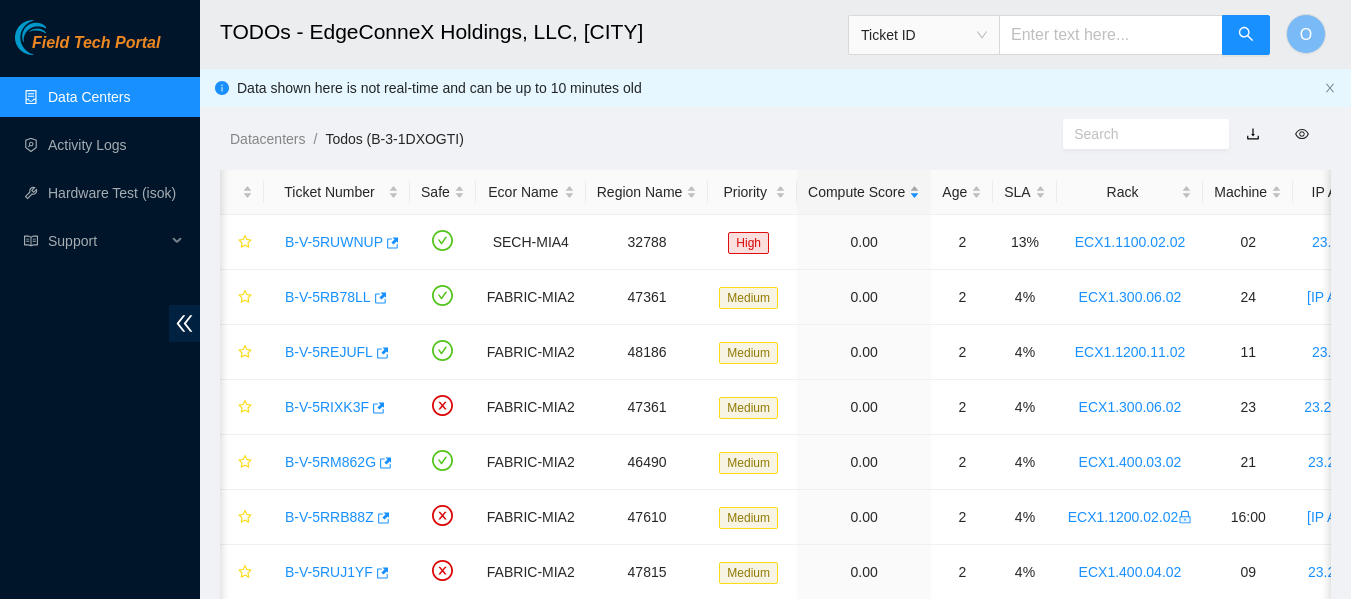 scroll, scrollTop: 721, scrollLeft: 0, axis: vertical 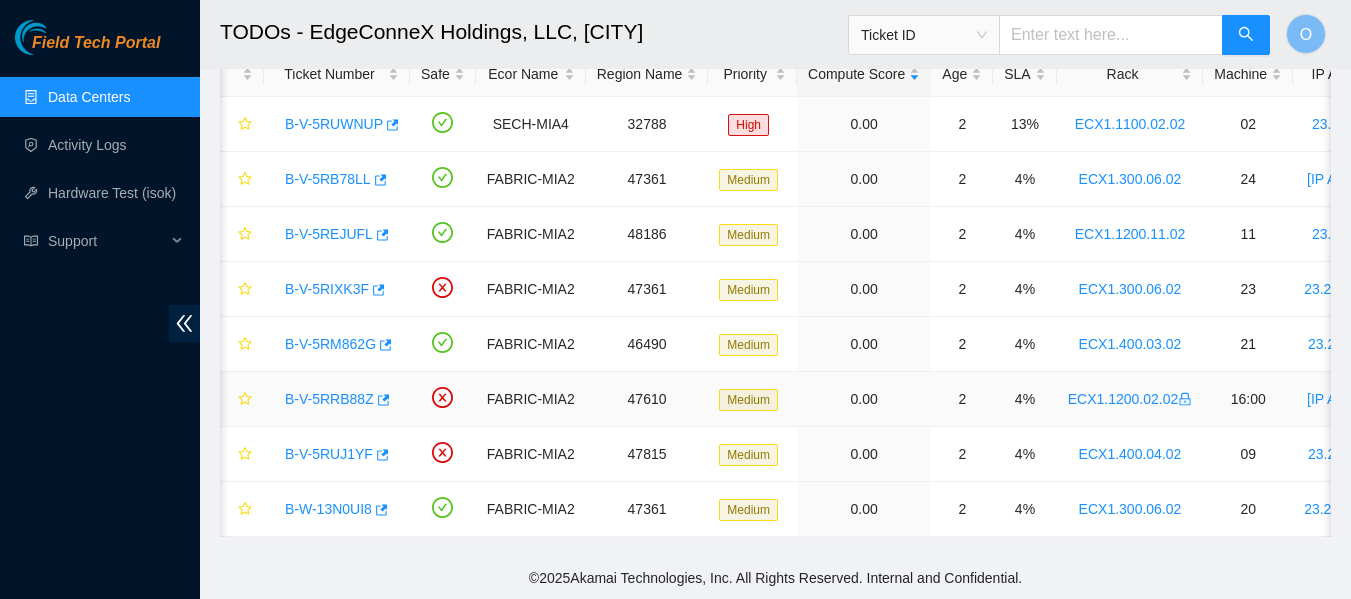 click on "B-V-5RRB88Z" at bounding box center [329, 399] 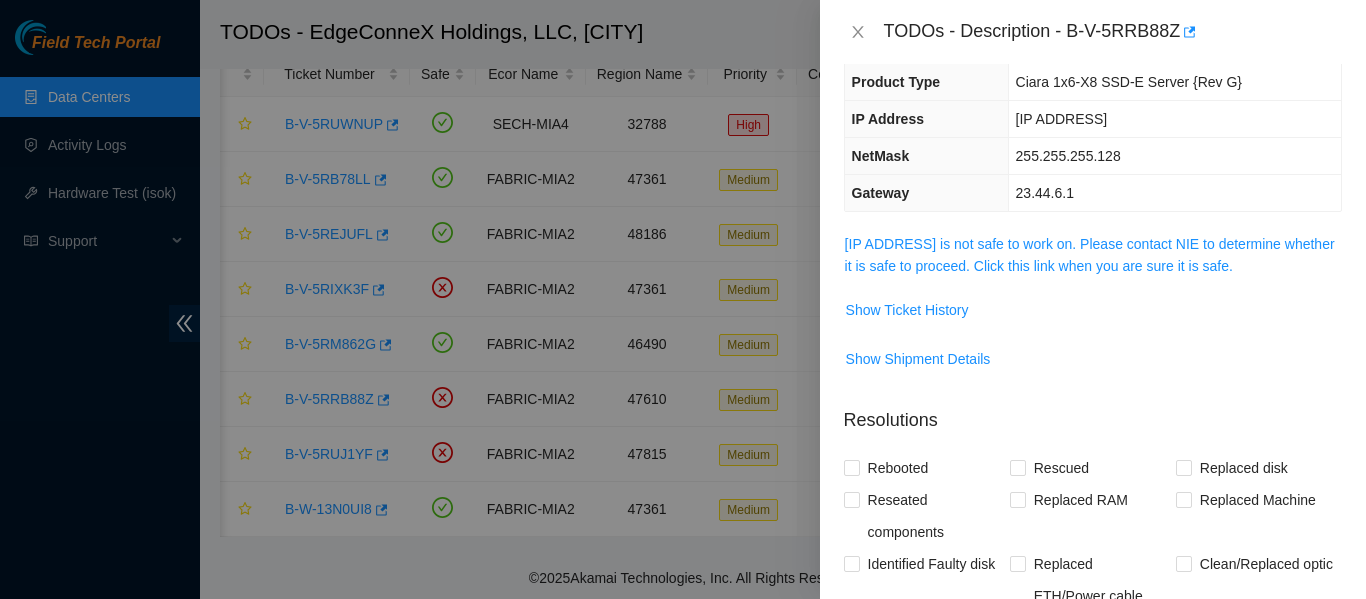 scroll, scrollTop: 172, scrollLeft: 0, axis: vertical 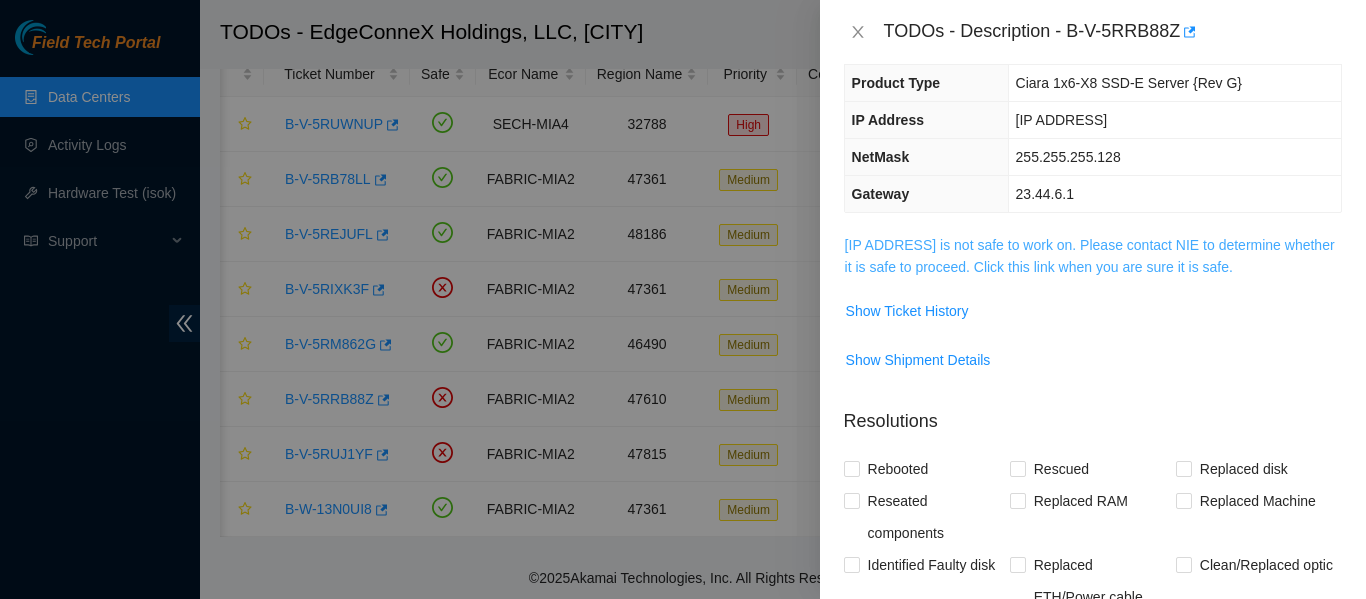 click on "23.44.6.34 is not safe to work on. Please contact NIE to determine whether it is safe to proceed. Click this link when you are sure it is safe." at bounding box center [1090, 256] 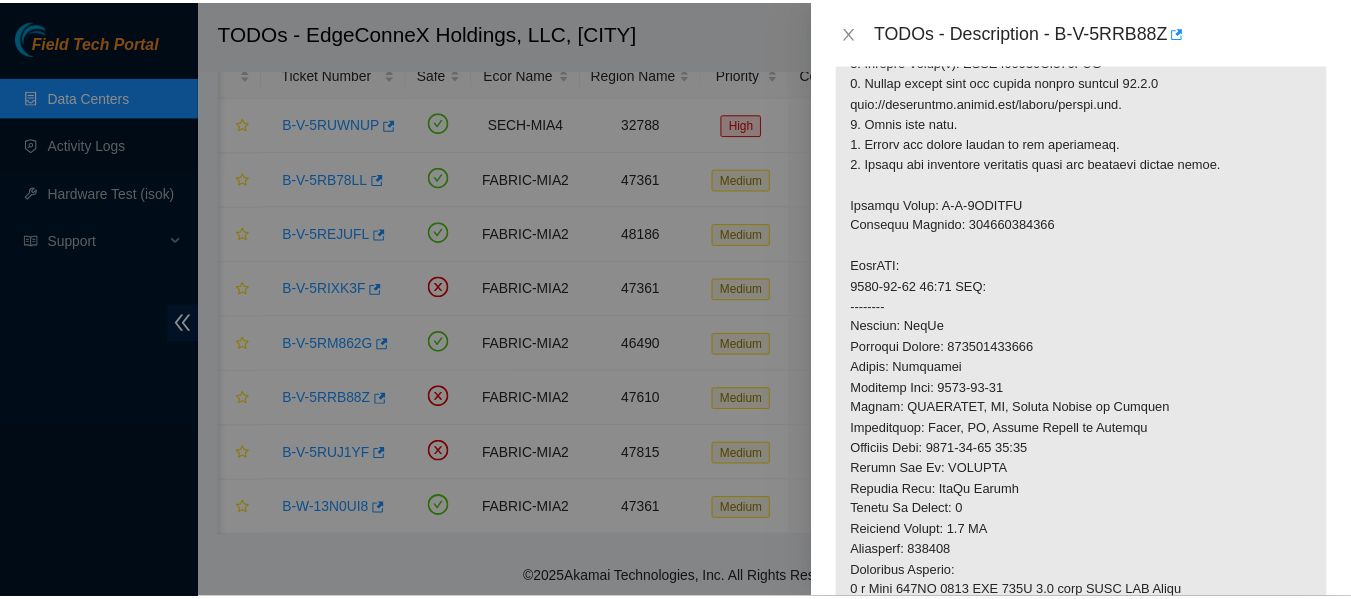 scroll, scrollTop: 513, scrollLeft: 0, axis: vertical 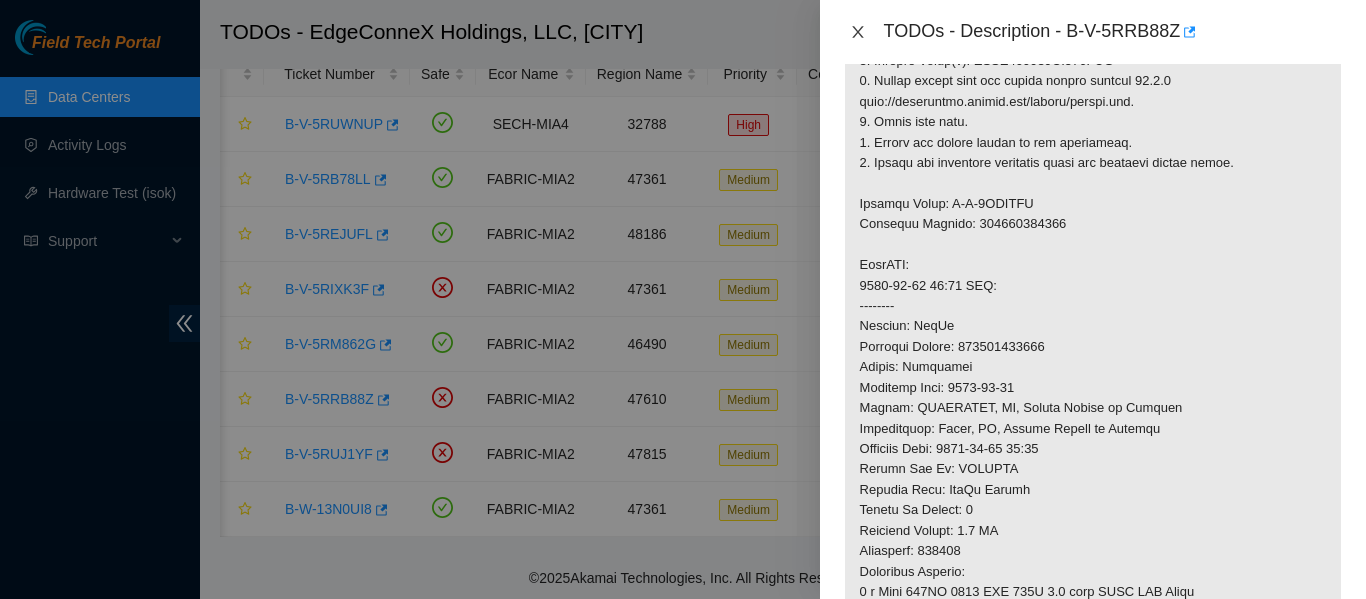 click 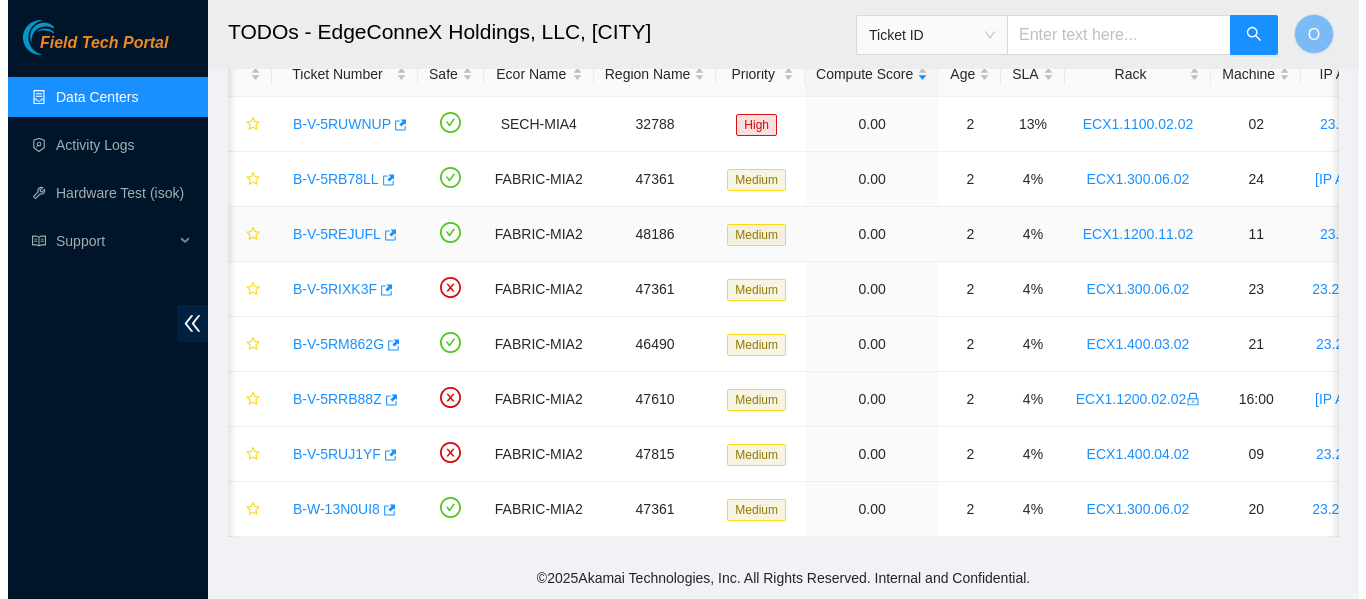 scroll, scrollTop: 579, scrollLeft: 0, axis: vertical 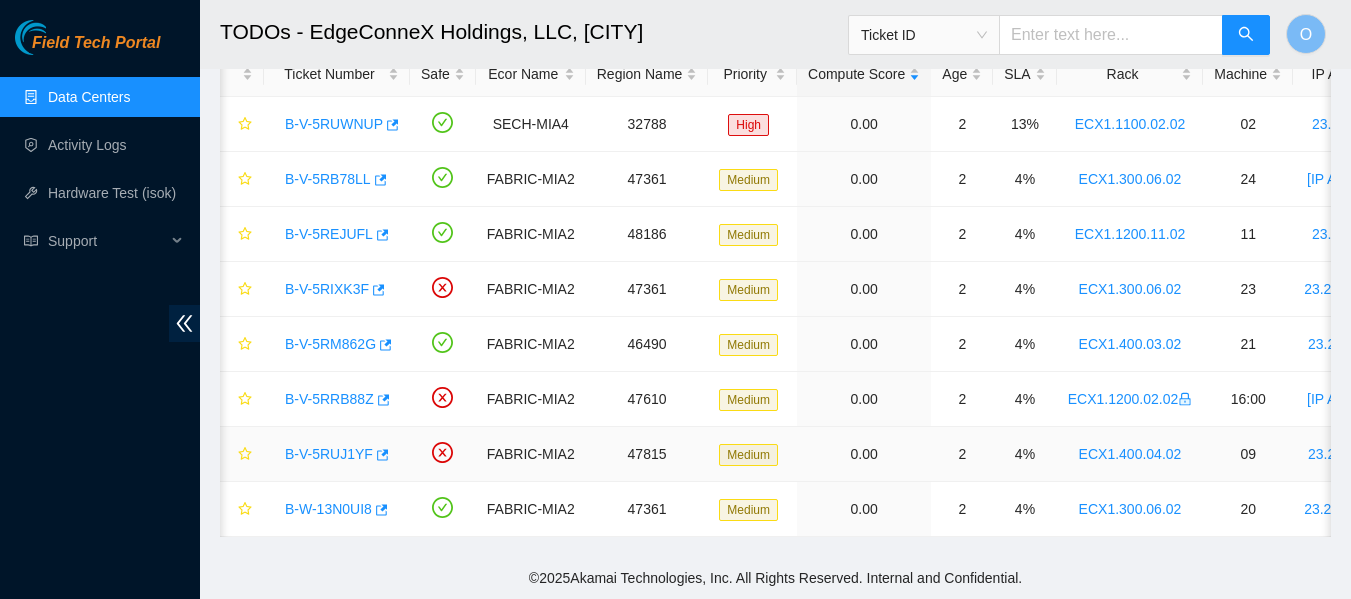 click on "B-V-5RUJ1YF" at bounding box center (329, 454) 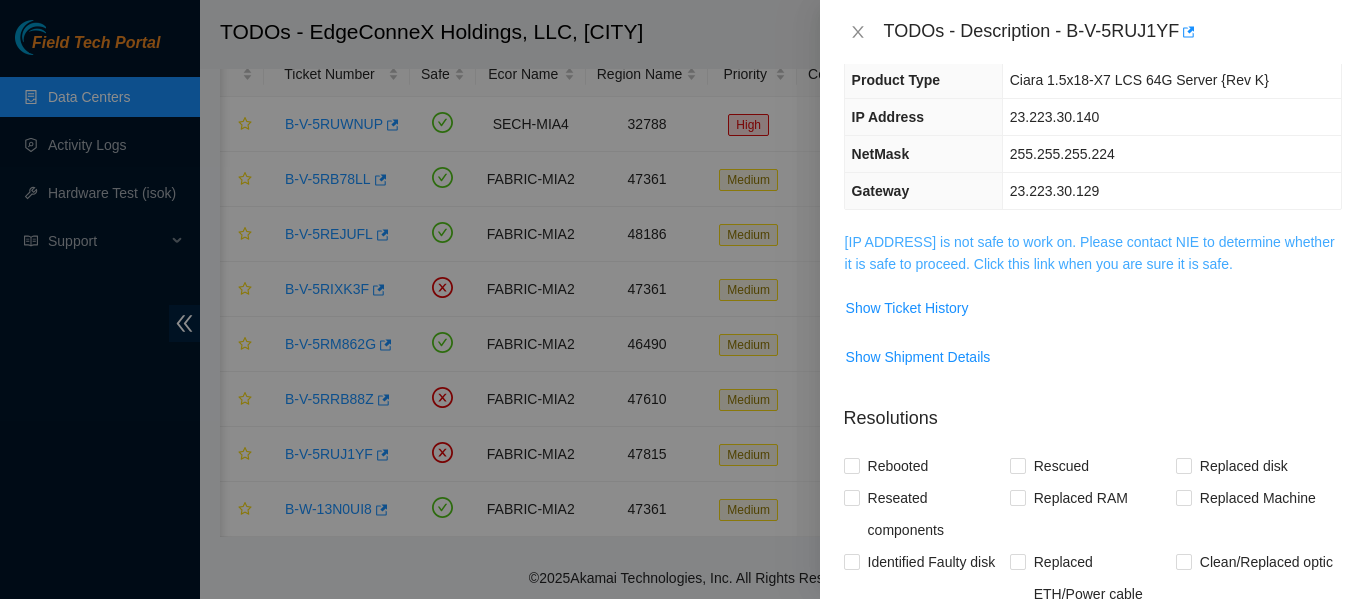 scroll, scrollTop: 174, scrollLeft: 0, axis: vertical 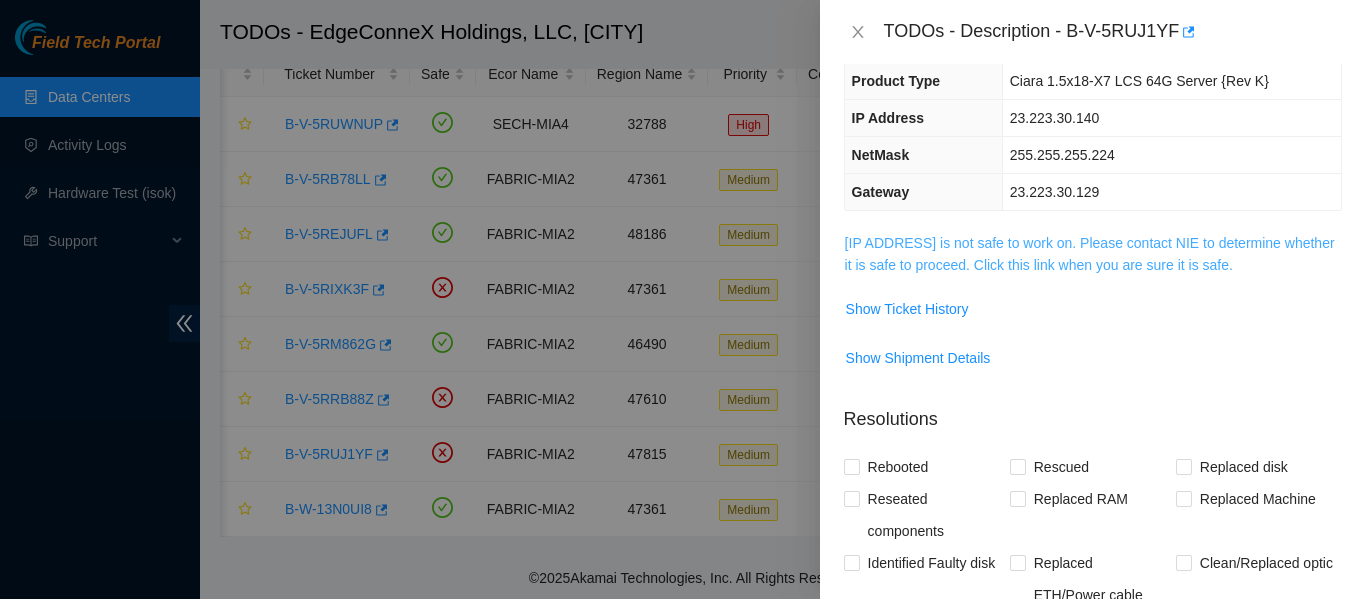 click on "23.223.30.140 is not safe to work on. Please contact NIE to determine whether it is safe to proceed. Click this link when you are sure it is safe." at bounding box center [1090, 254] 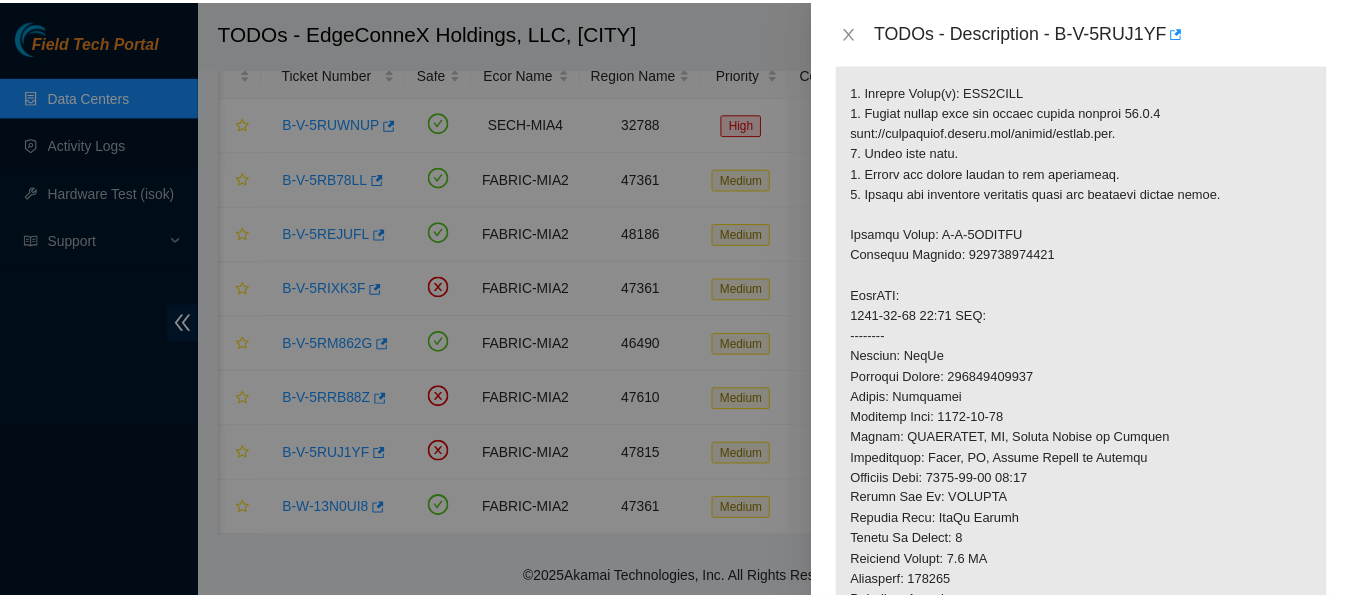 scroll, scrollTop: 483, scrollLeft: 0, axis: vertical 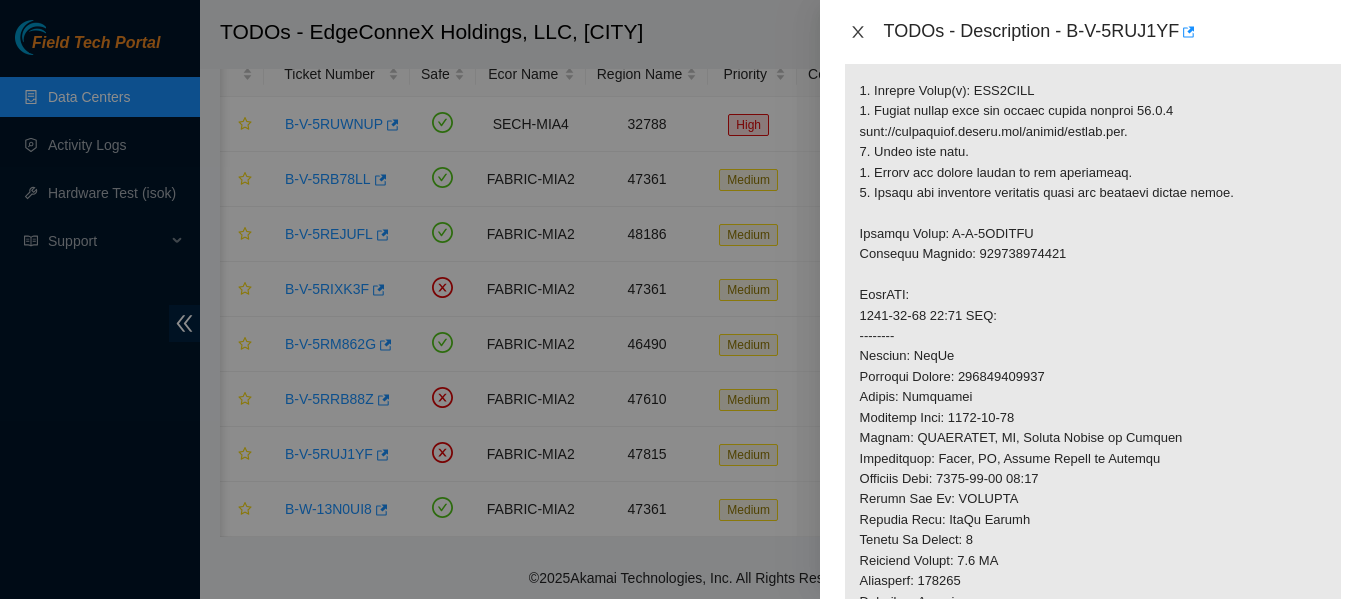 click 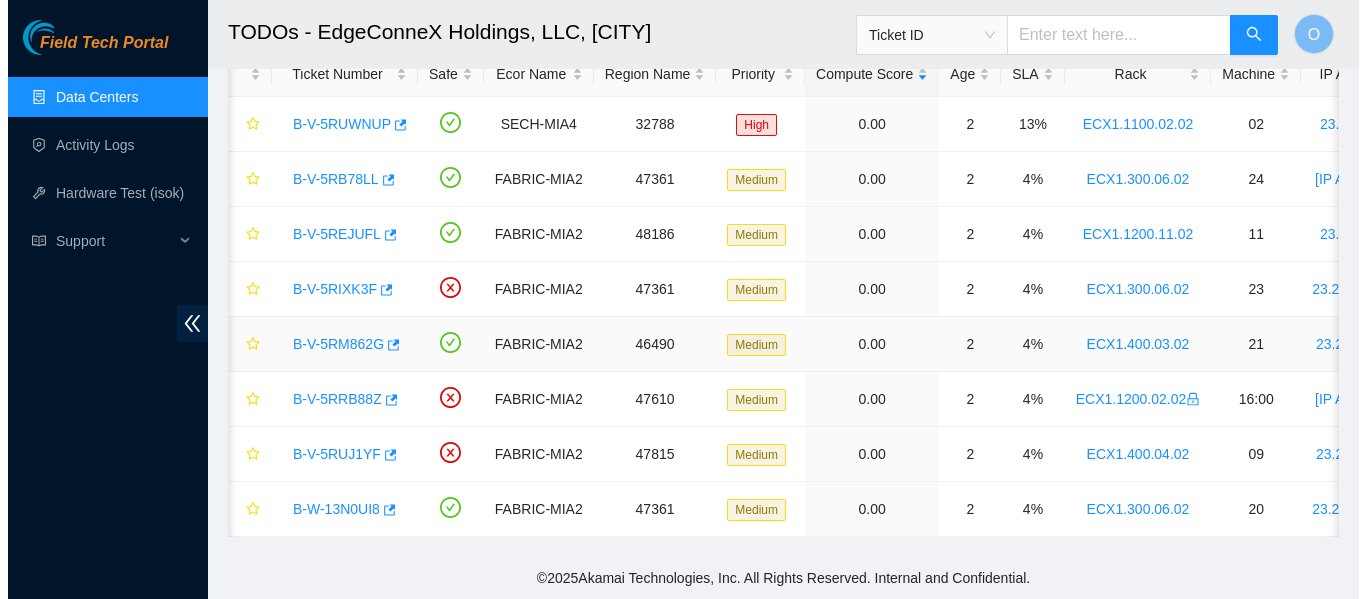 scroll, scrollTop: 549, scrollLeft: 0, axis: vertical 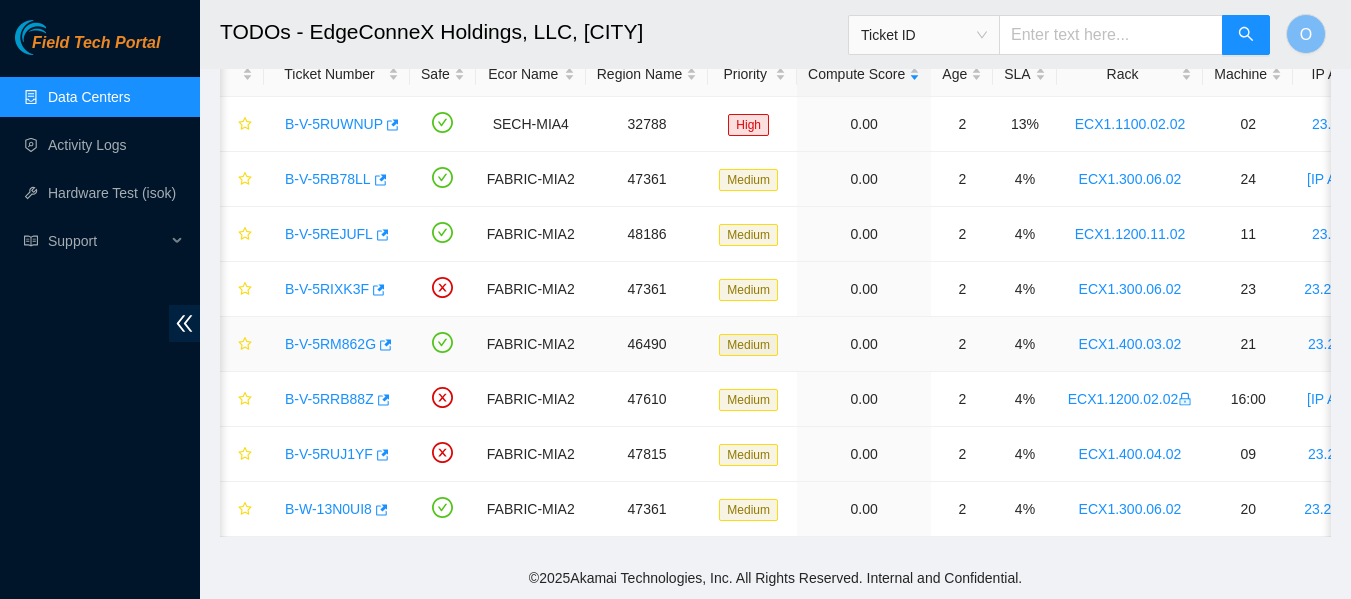 click on "B-V-5RM862G" at bounding box center [330, 344] 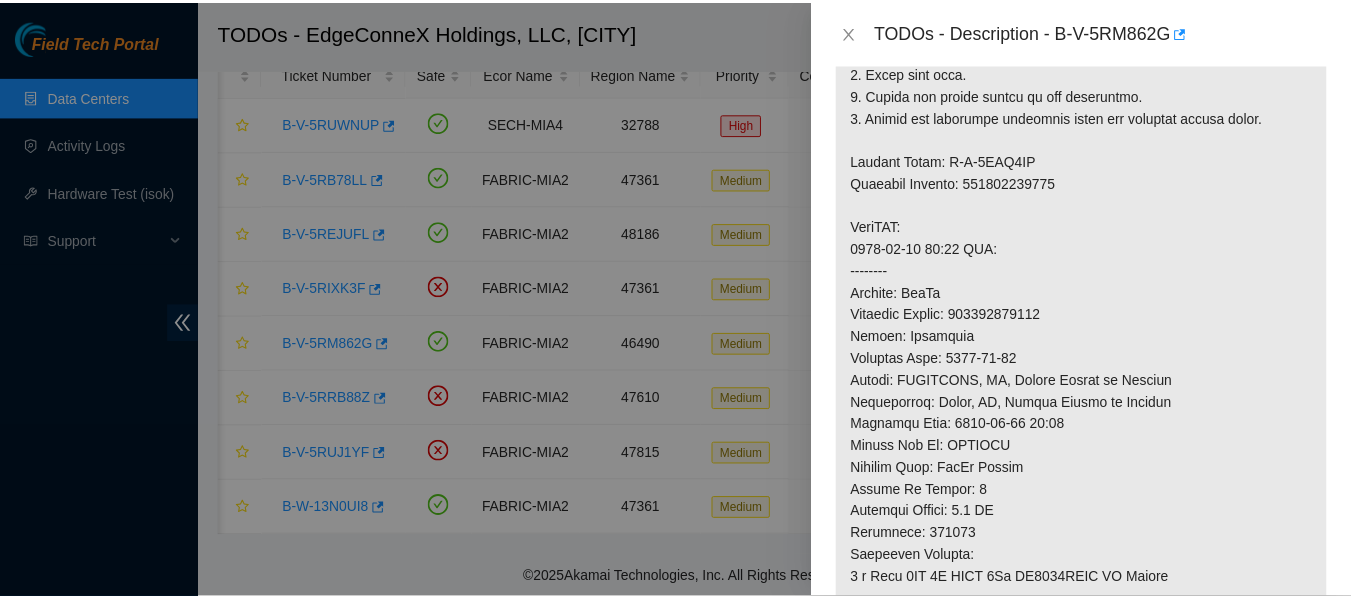 scroll, scrollTop: 562, scrollLeft: 0, axis: vertical 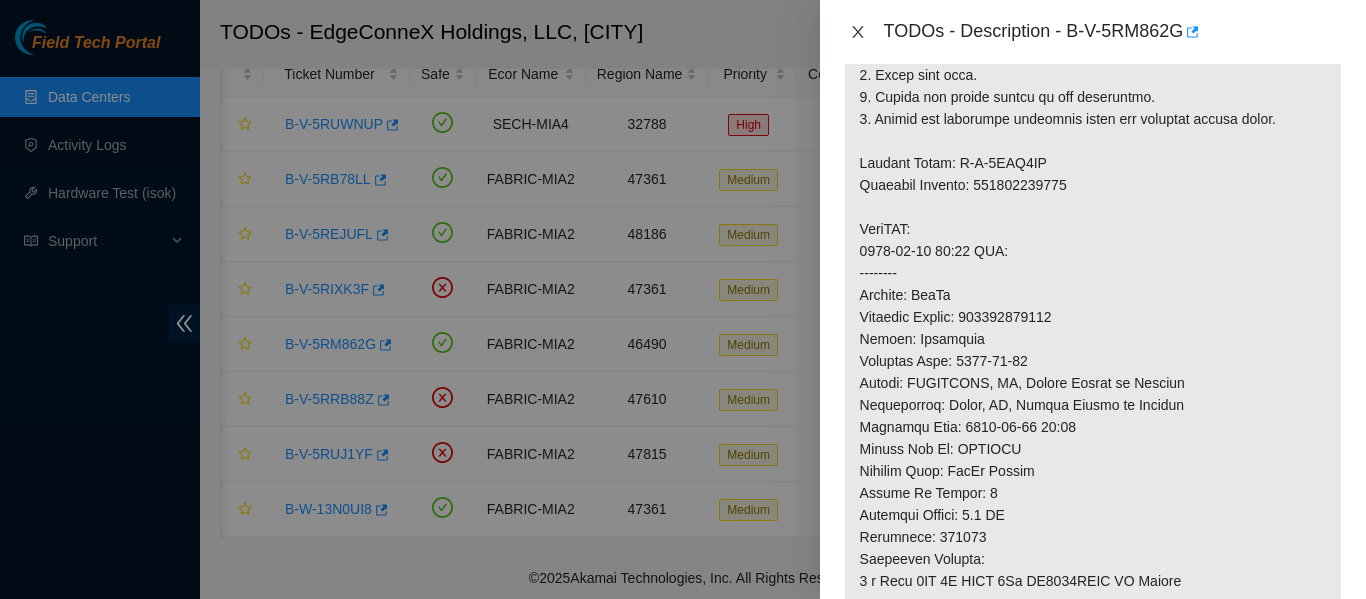 click 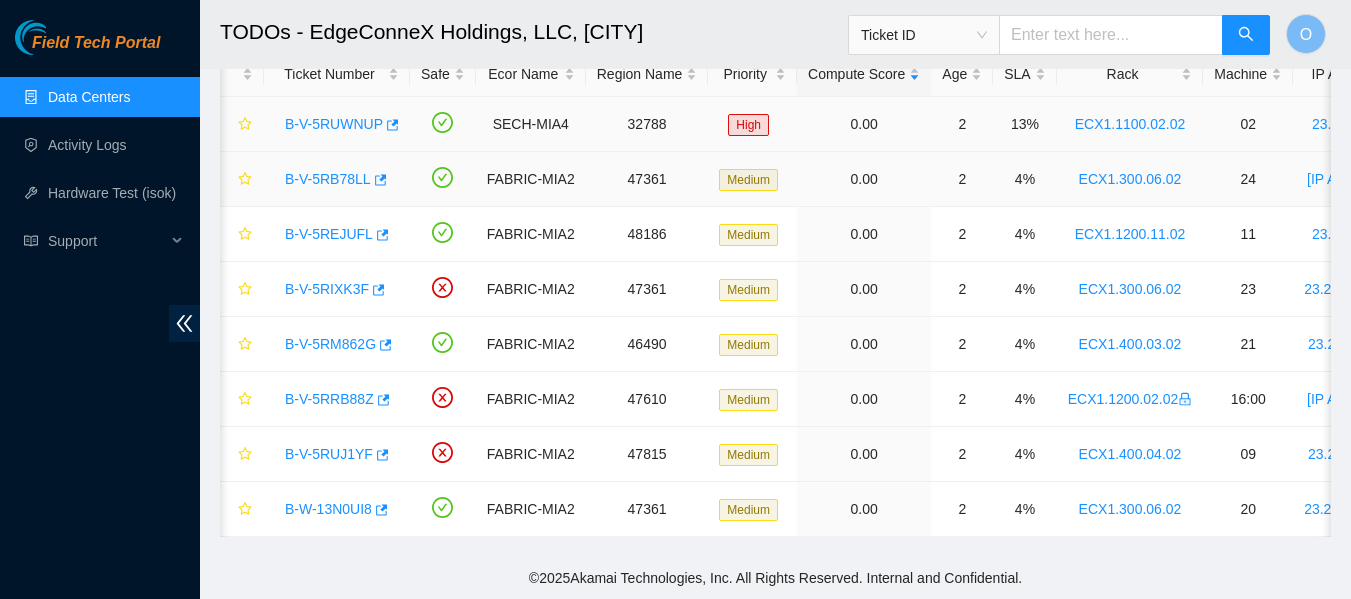 scroll, scrollTop: 628, scrollLeft: 0, axis: vertical 